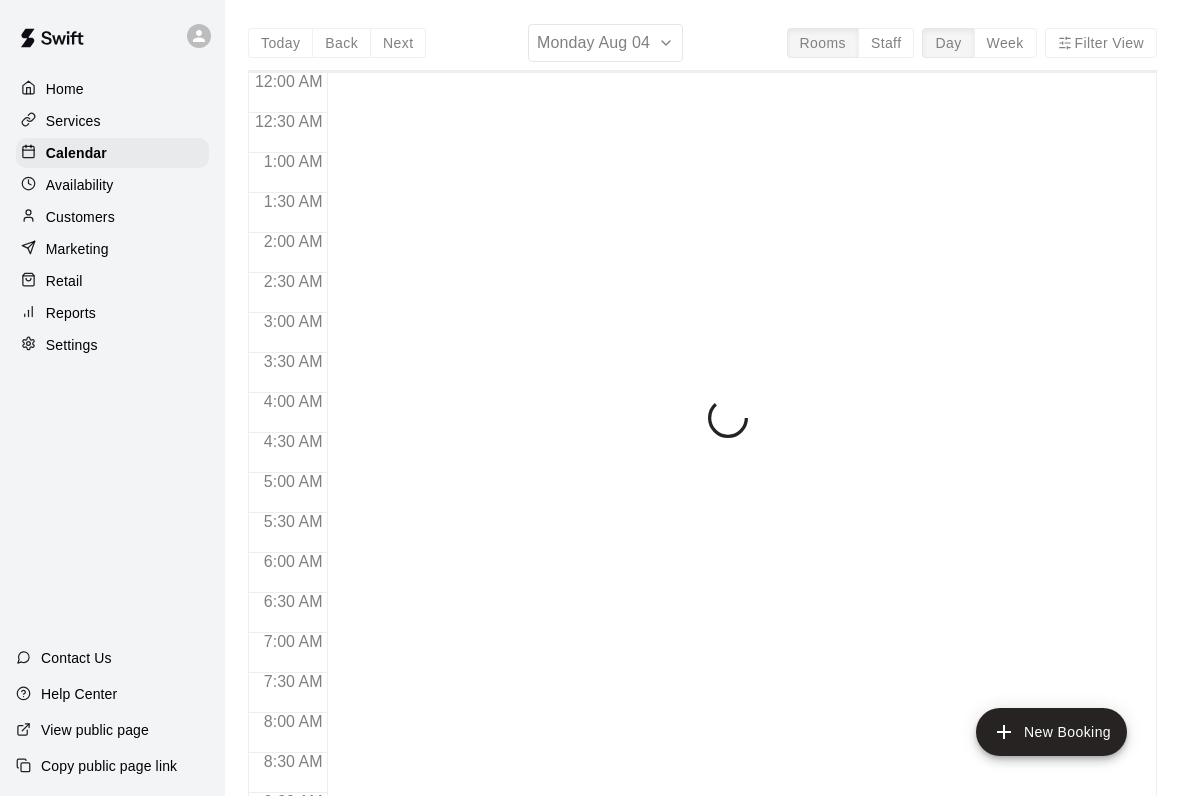 scroll, scrollTop: 0, scrollLeft: 0, axis: both 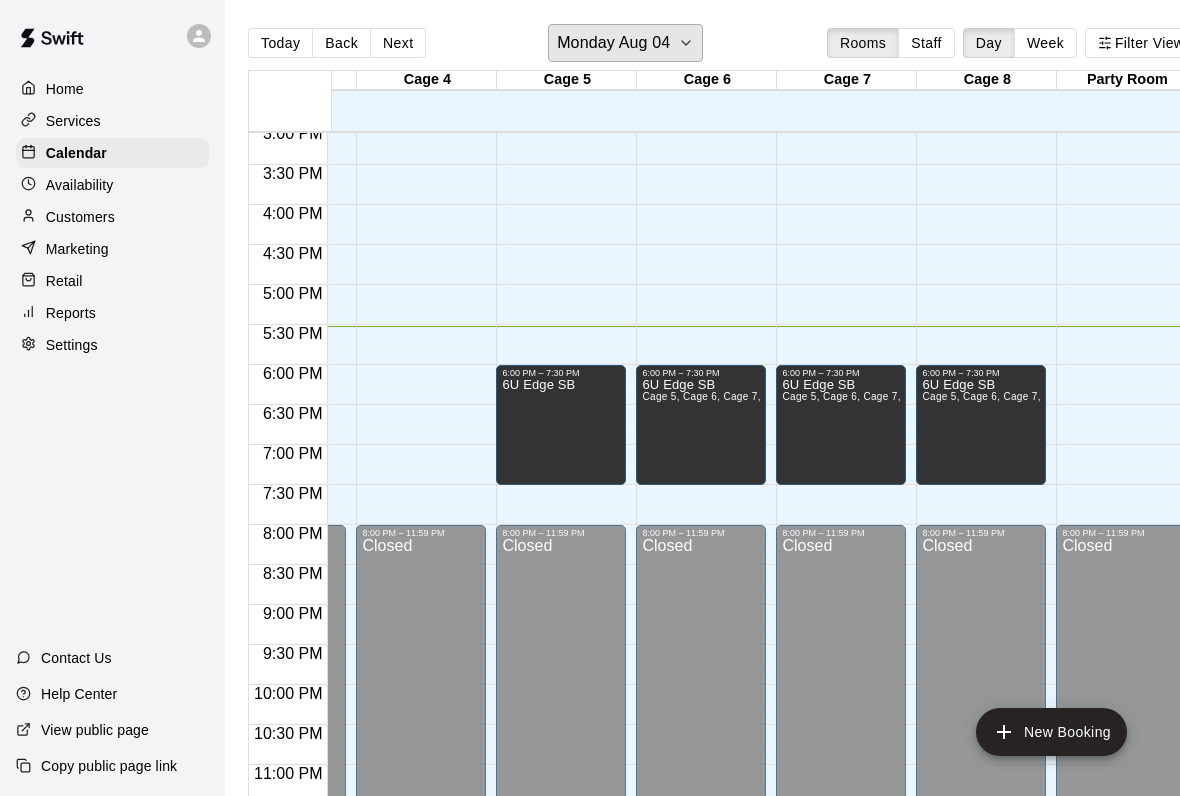click on "Monday Aug 04" at bounding box center (625, 43) 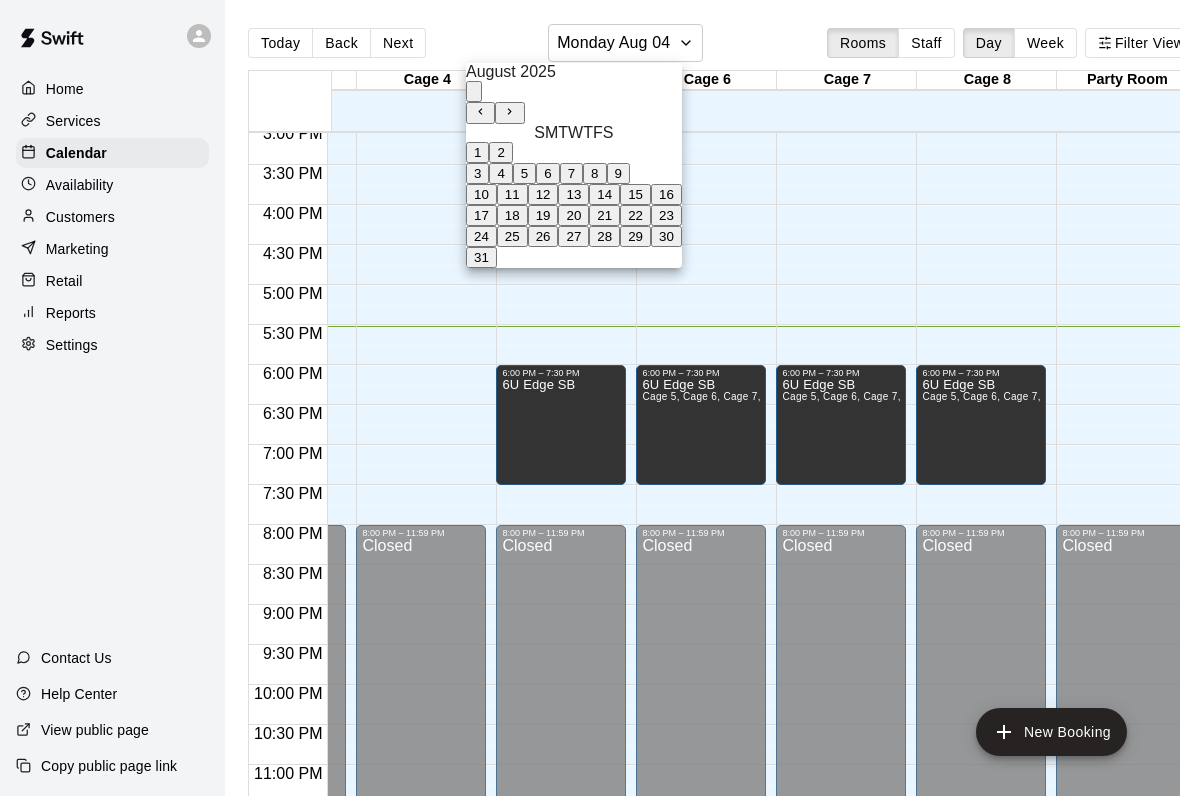 click on "6" at bounding box center [547, 173] 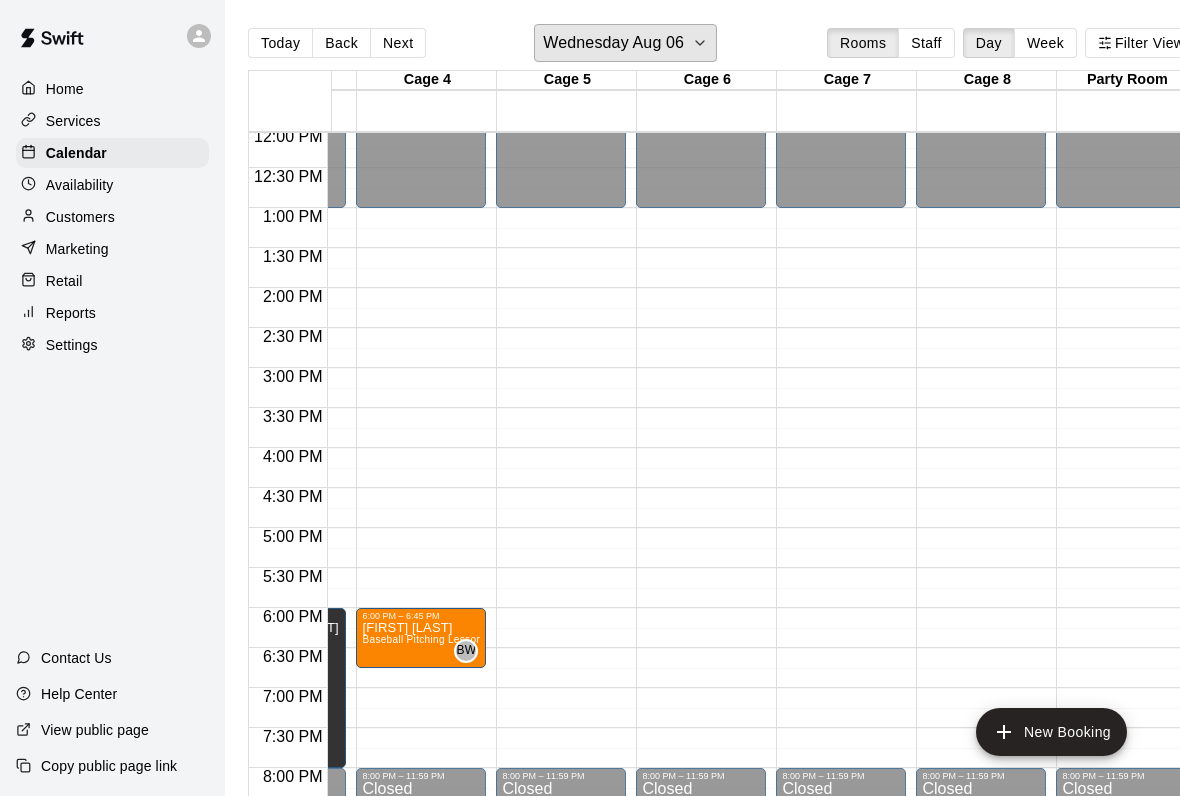 click on "Wednesday Aug 06" at bounding box center (613, 43) 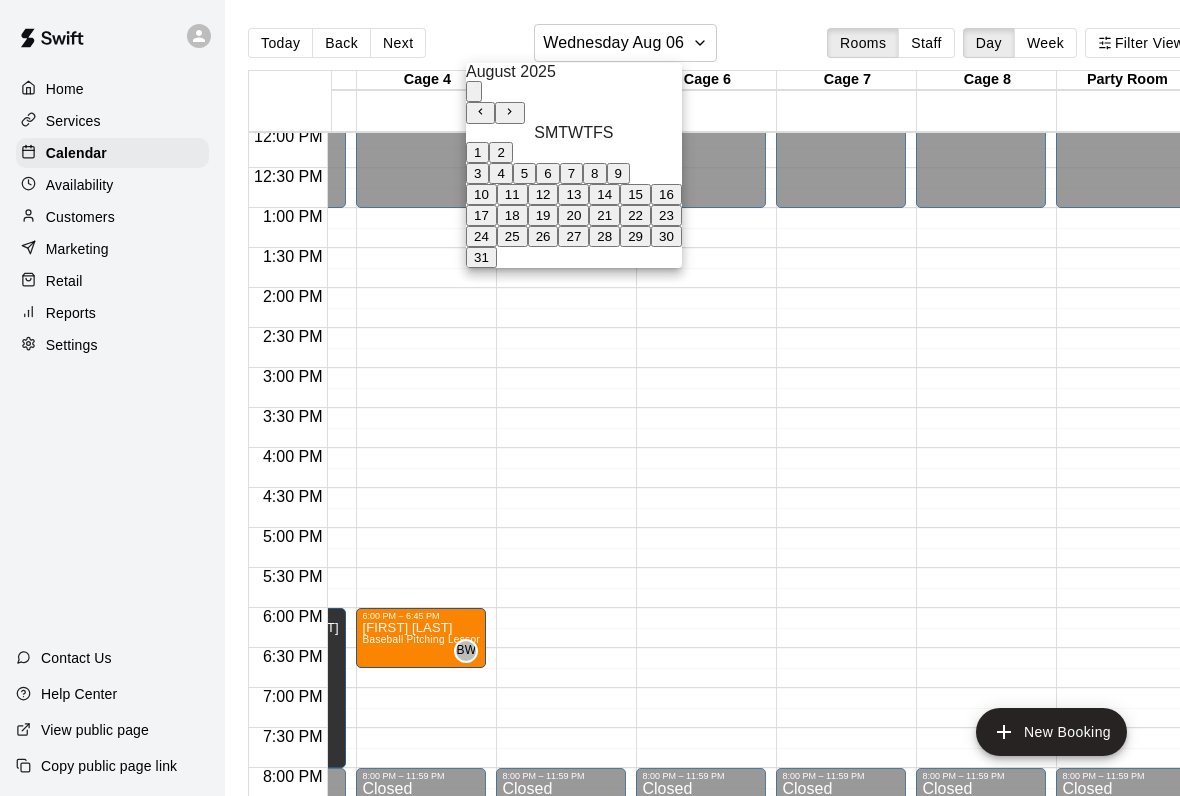 click on "7" at bounding box center [571, 173] 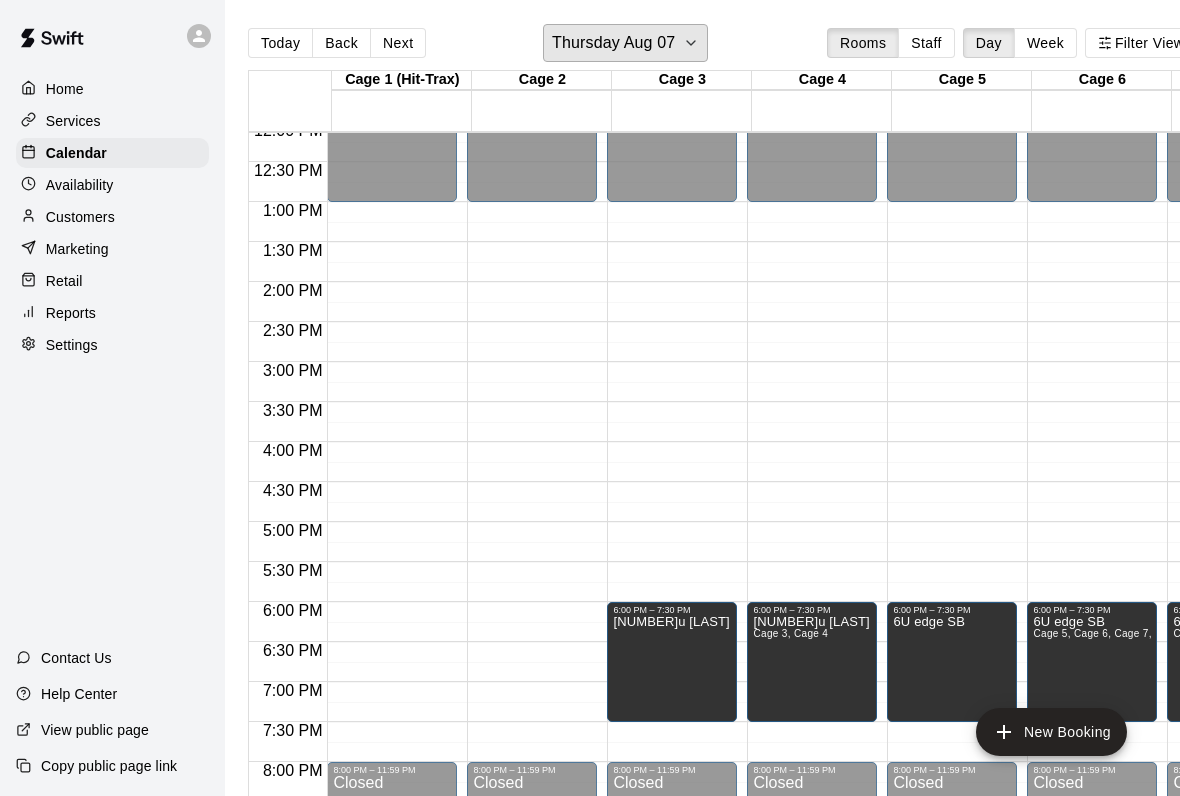 click on "Thursday Aug 07" at bounding box center [613, 43] 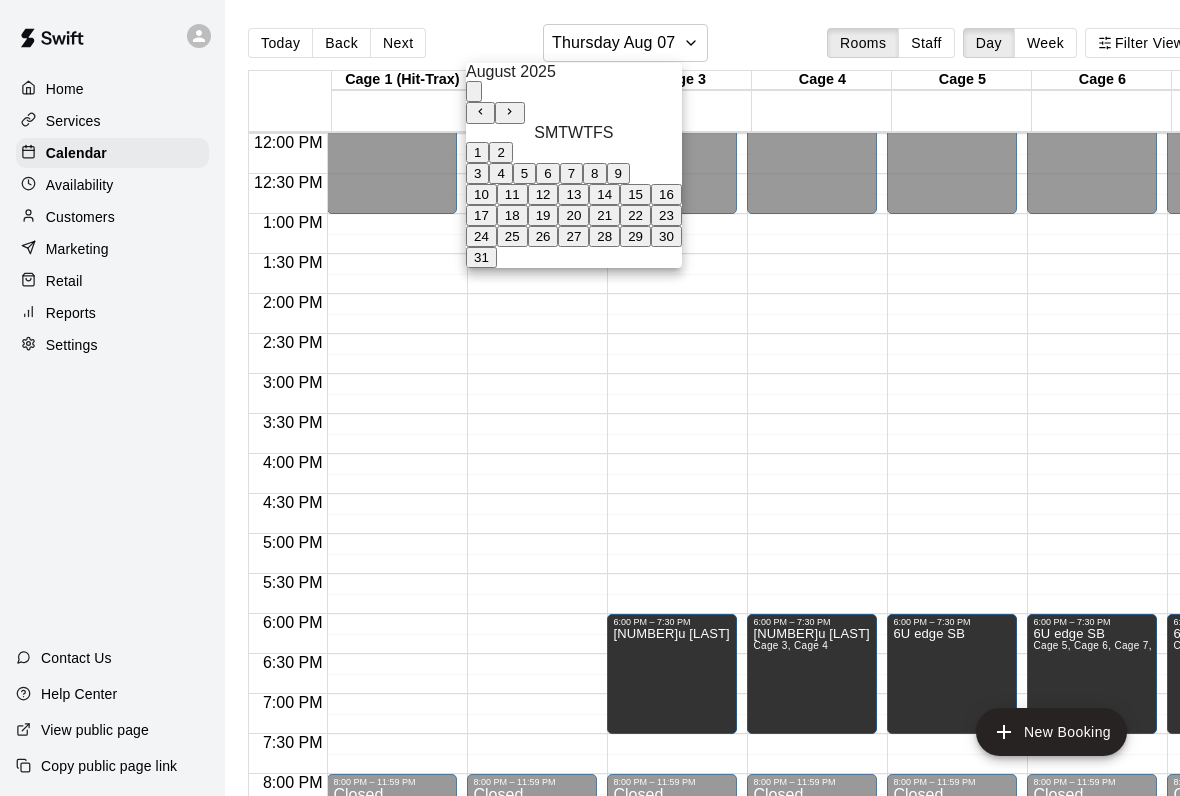click on "4" at bounding box center [500, 173] 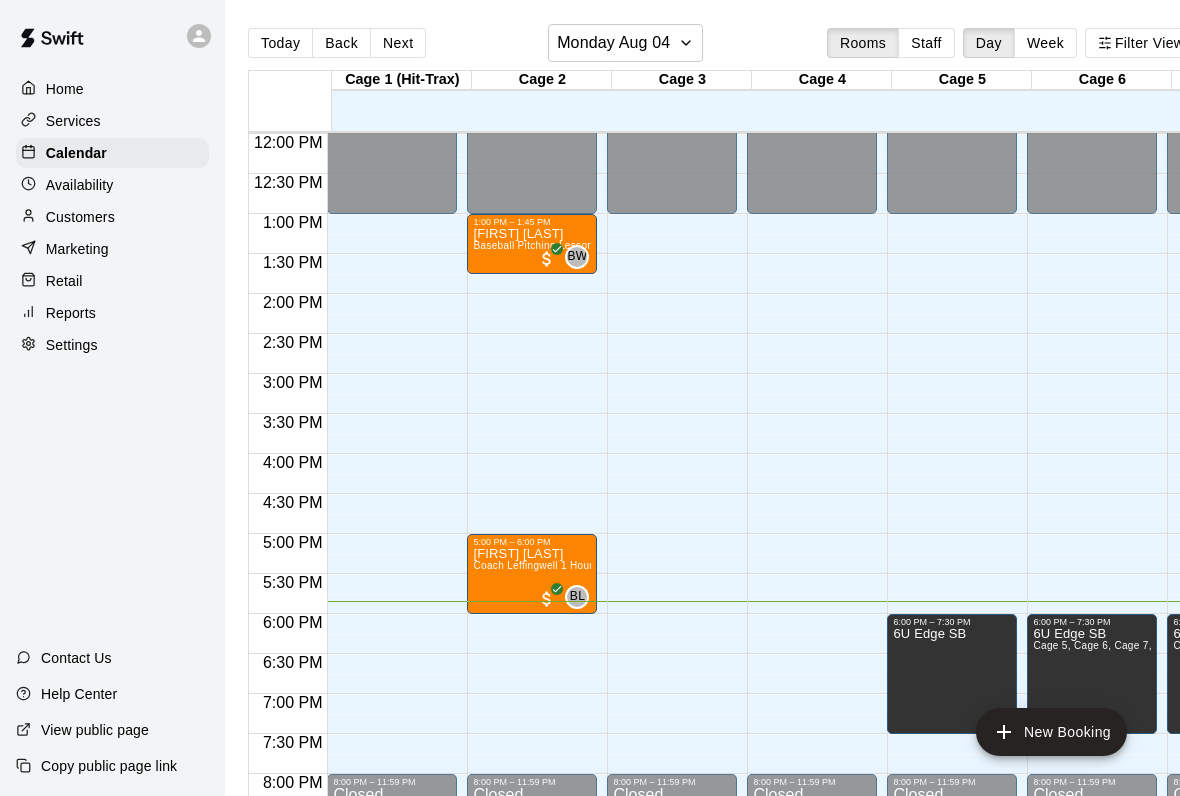 click on "Availability" at bounding box center [80, 185] 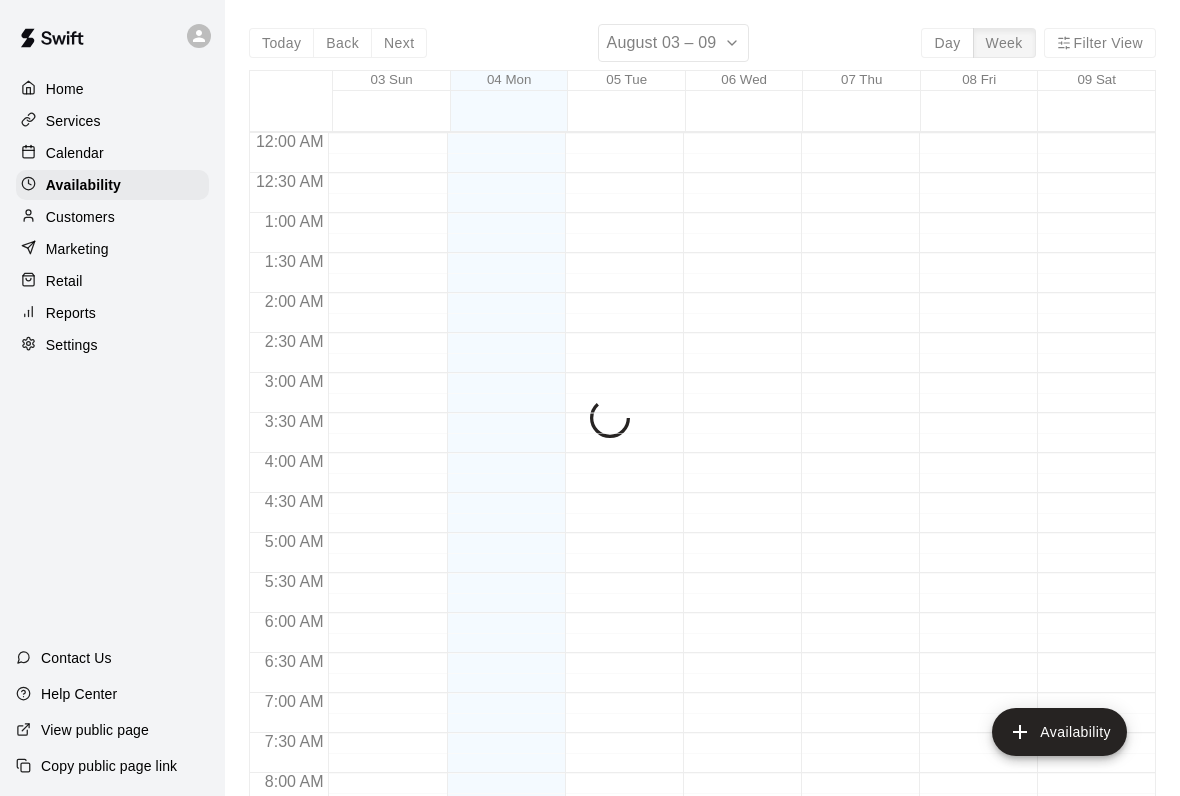 scroll, scrollTop: 1211, scrollLeft: 0, axis: vertical 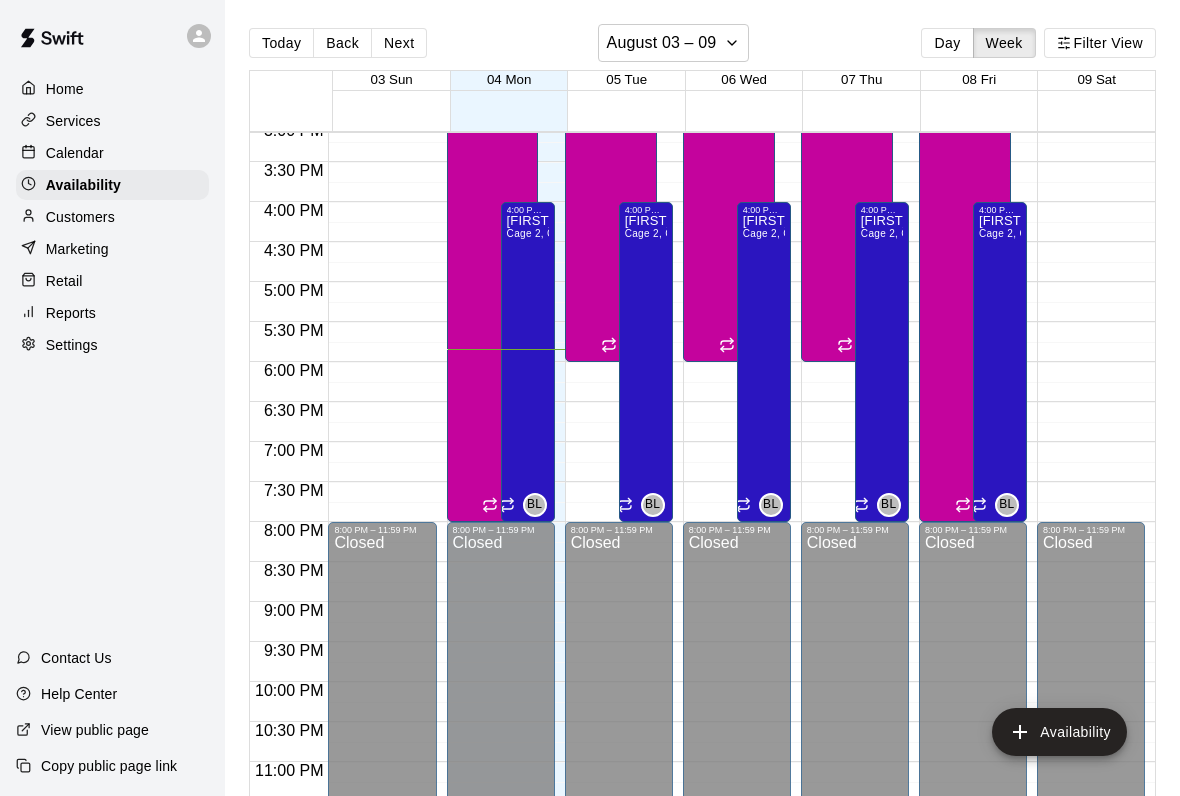 click on "Availability" at bounding box center [83, 185] 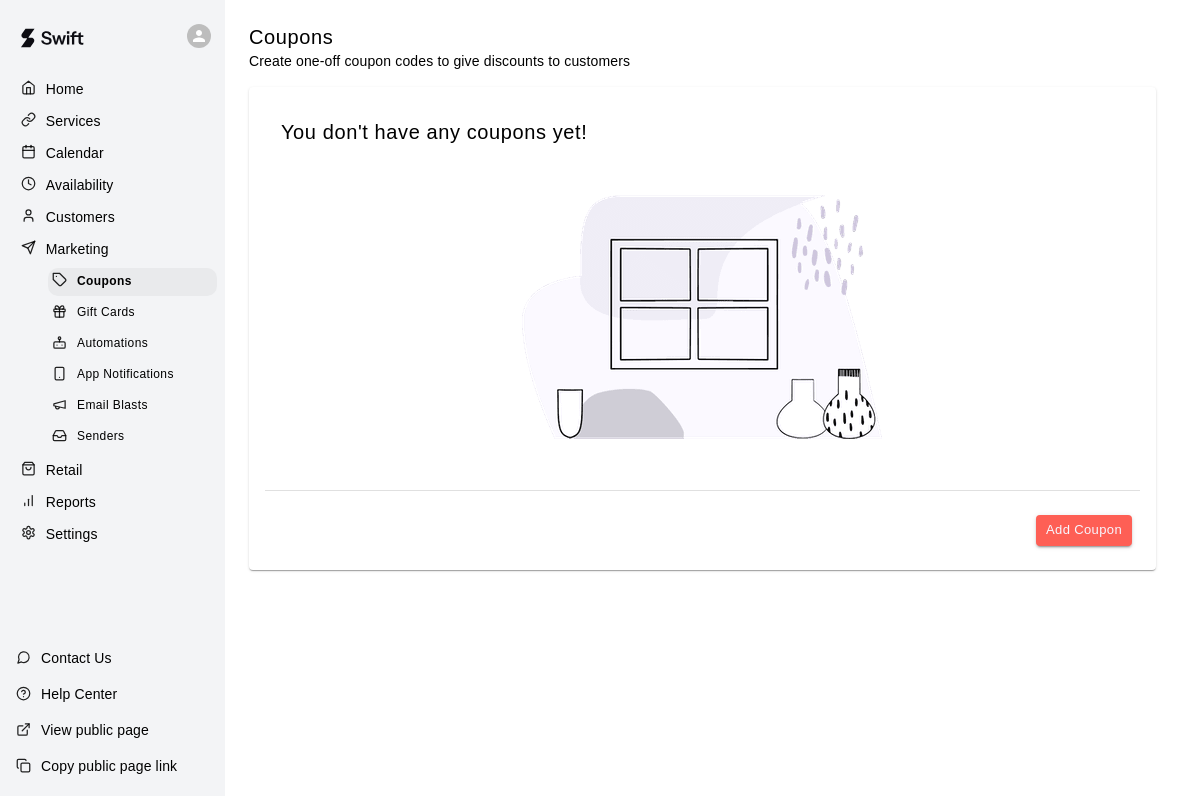 click on "Customers" at bounding box center [112, 217] 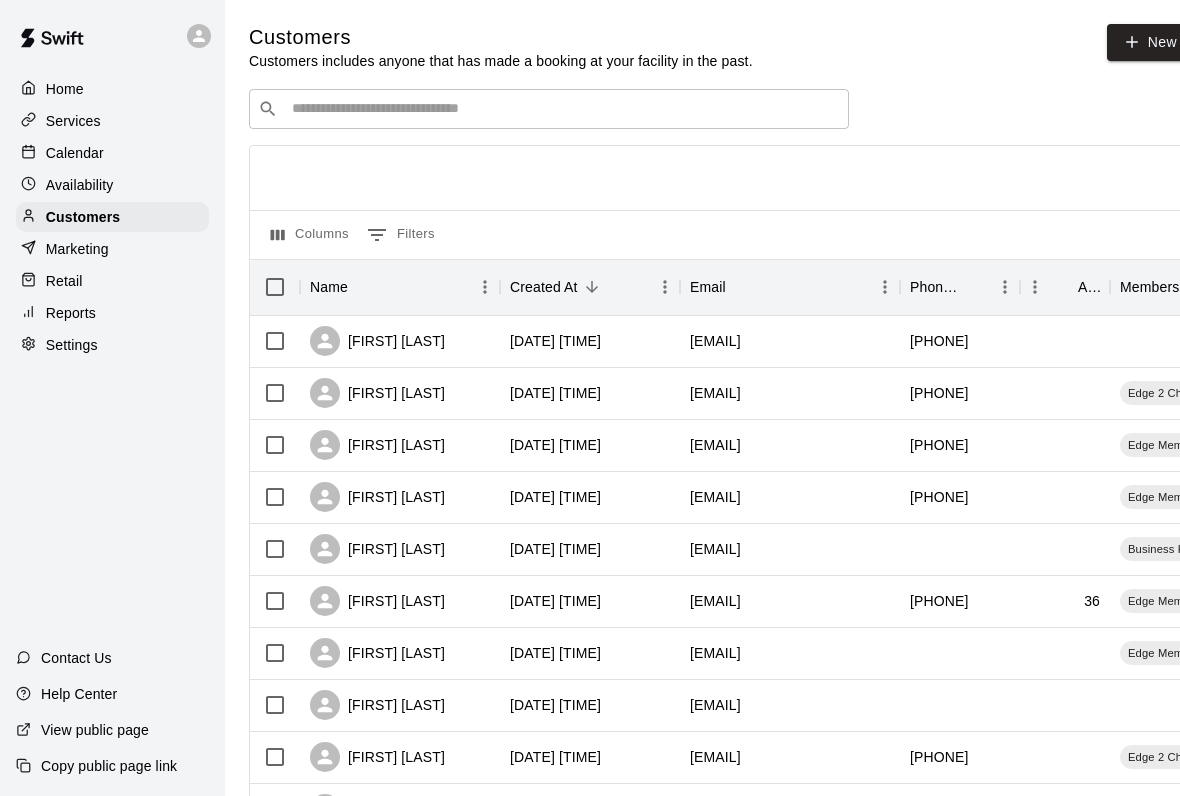 click at bounding box center [33, 281] 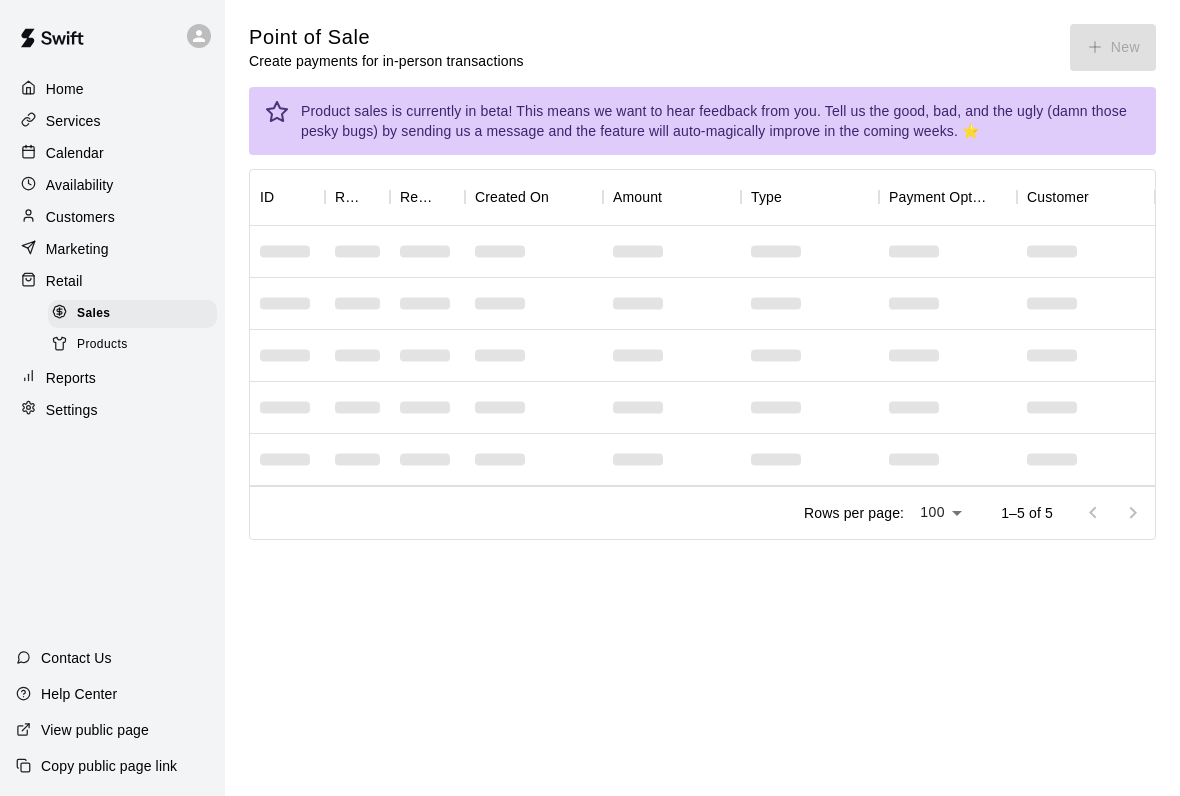 click on "Point of Sale Create payments for in-person transactions  New" at bounding box center (702, 47) 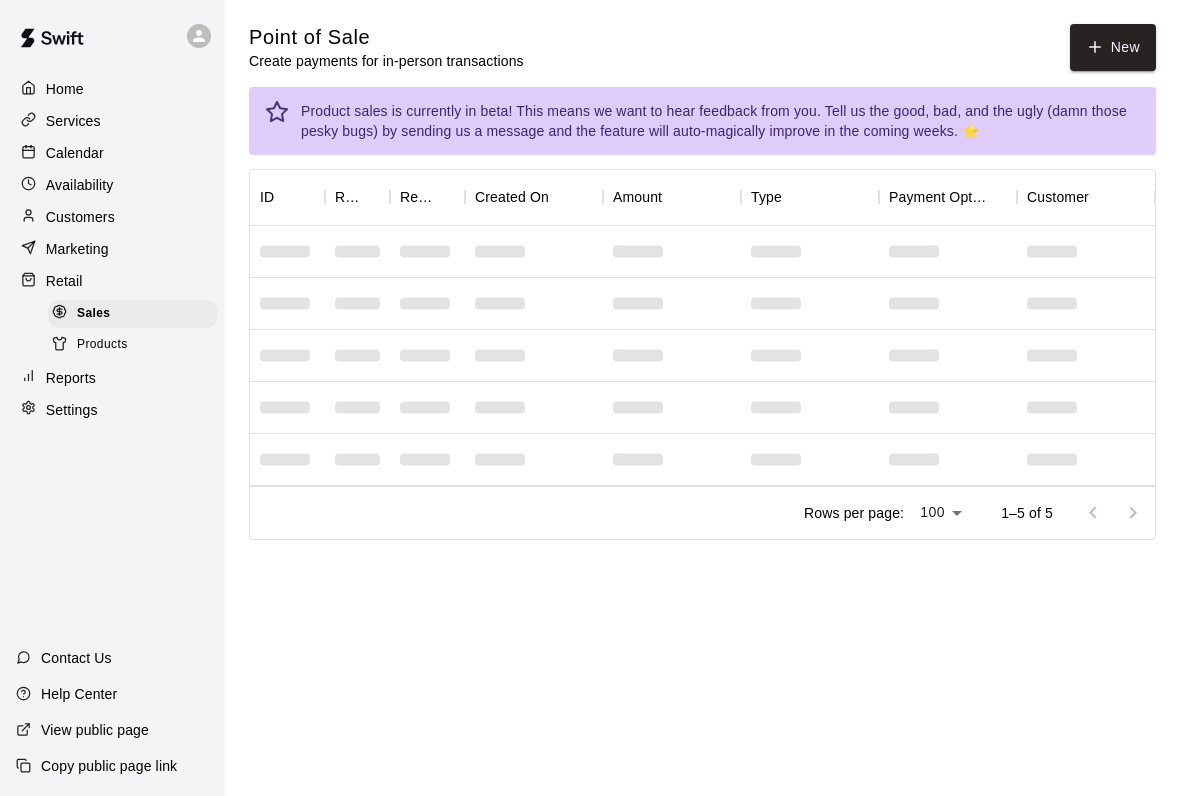 click on "New" at bounding box center (1113, 47) 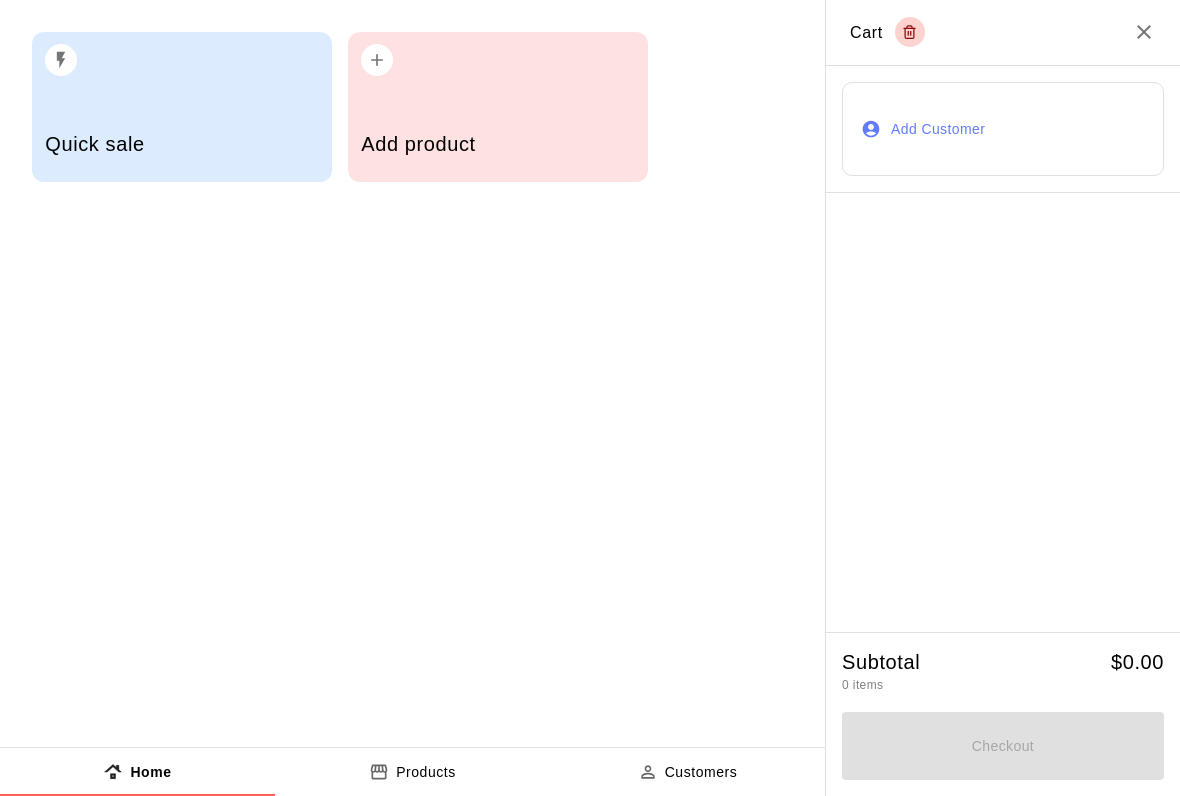 click on "Quick sale" at bounding box center [181, 146] 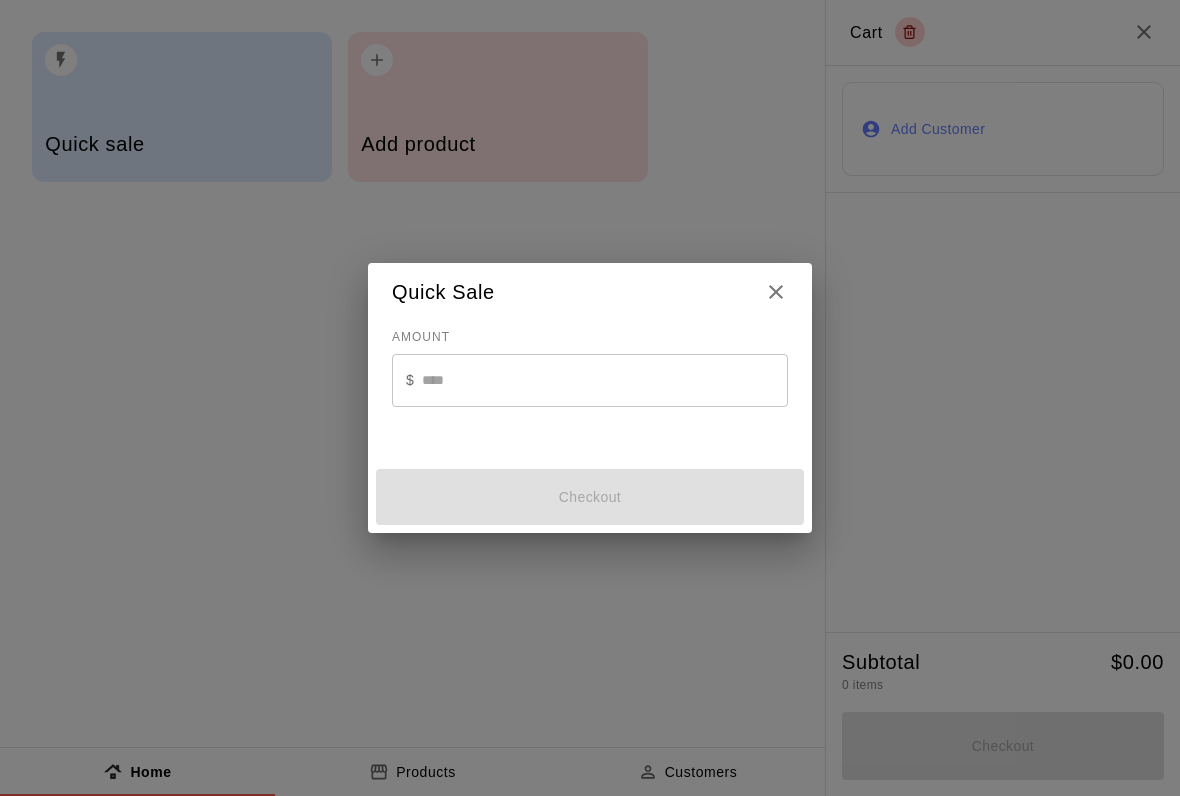 click on "Quick Sale" at bounding box center (590, 292) 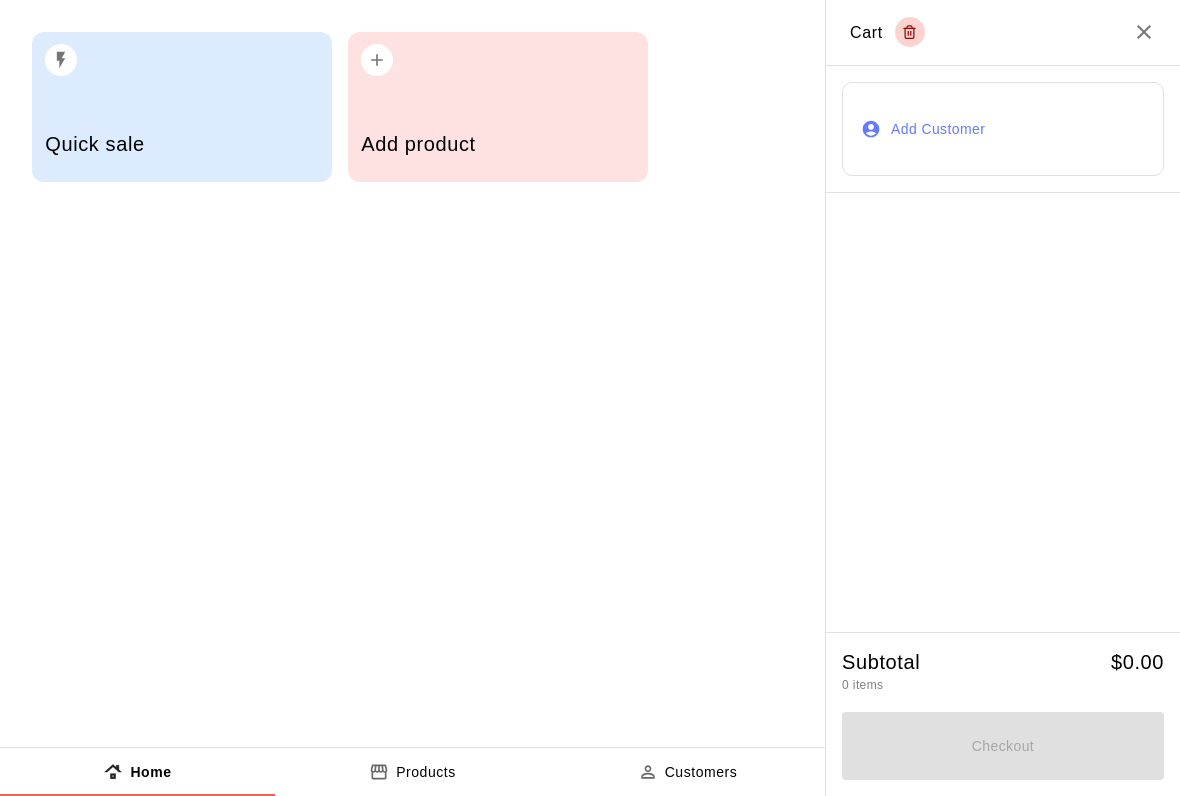 click on "Add product" at bounding box center [497, 144] 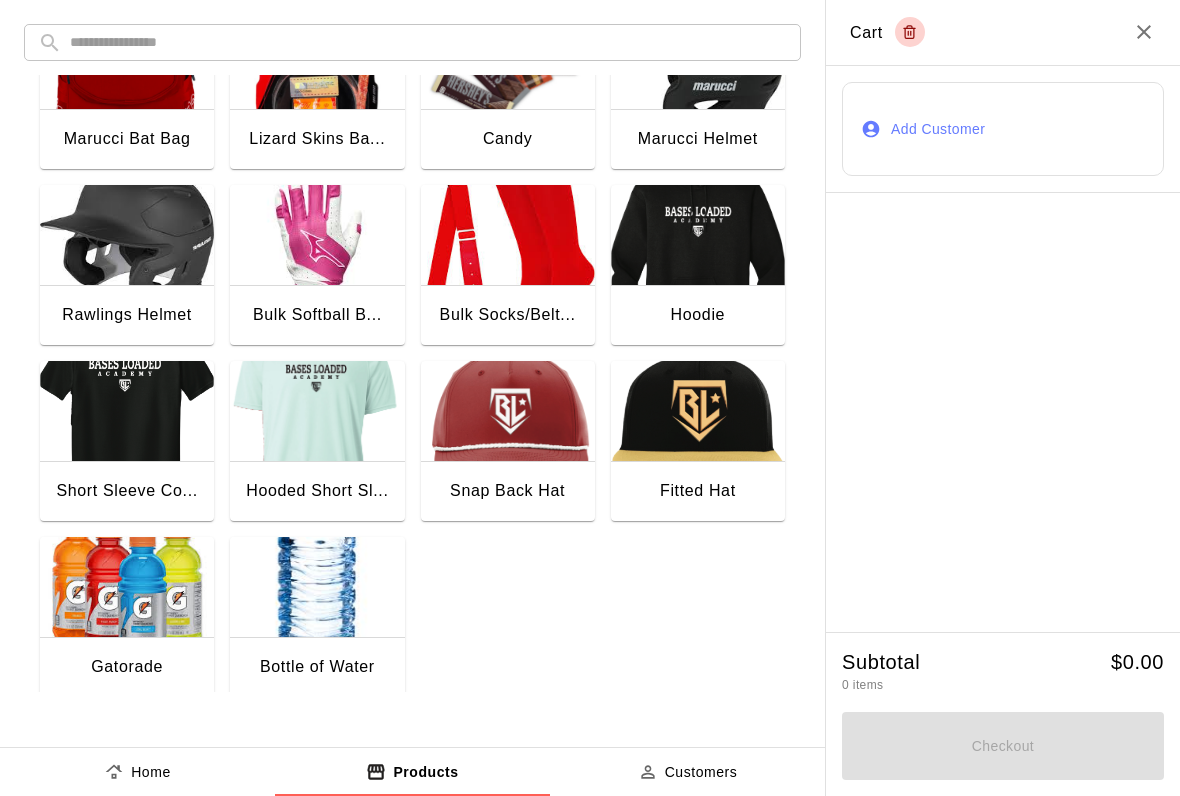 scroll, scrollTop: 257, scrollLeft: 0, axis: vertical 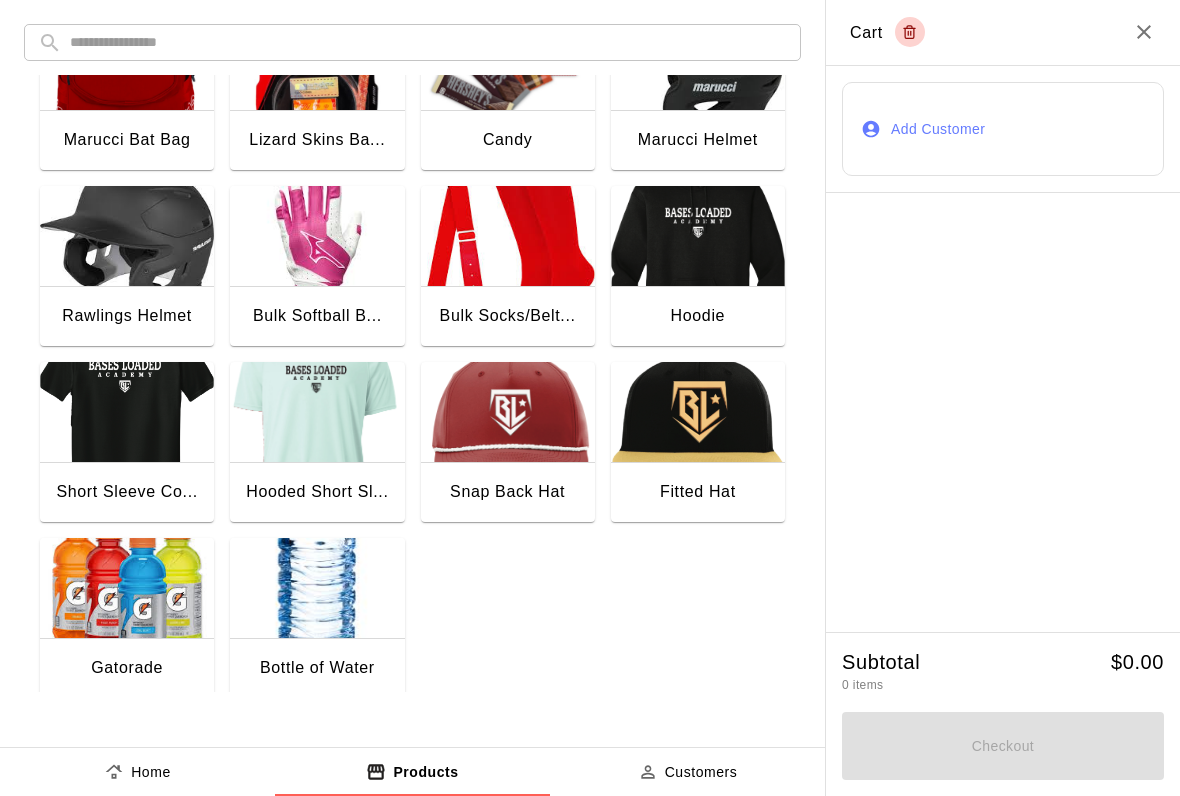 click at bounding box center [127, 588] 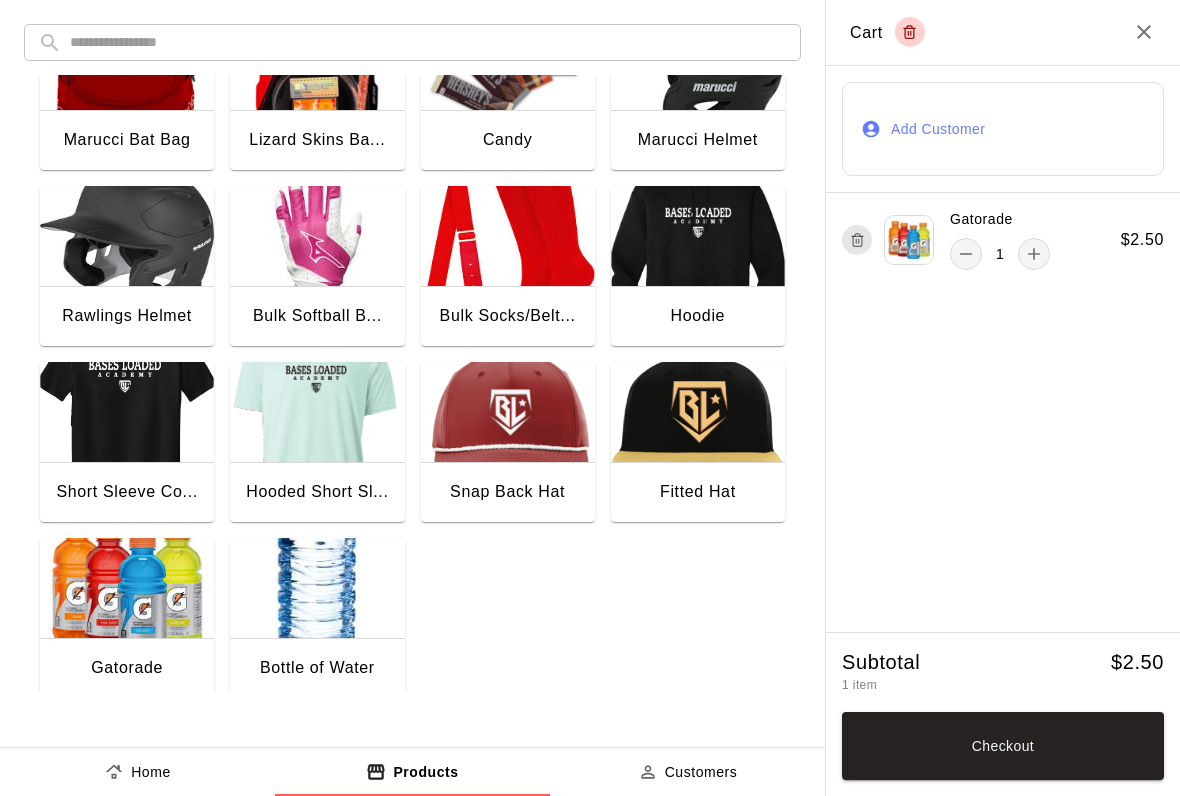 click on "Checkout" at bounding box center (1003, 746) 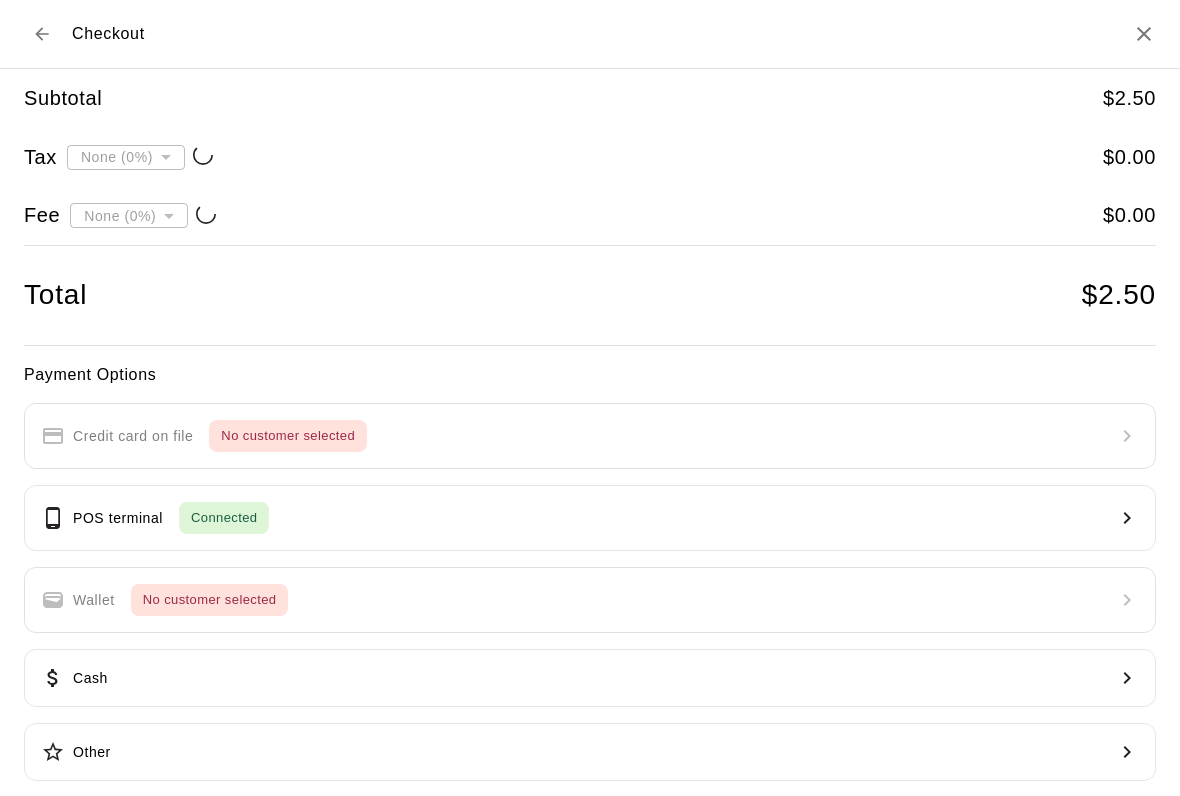type on "**********" 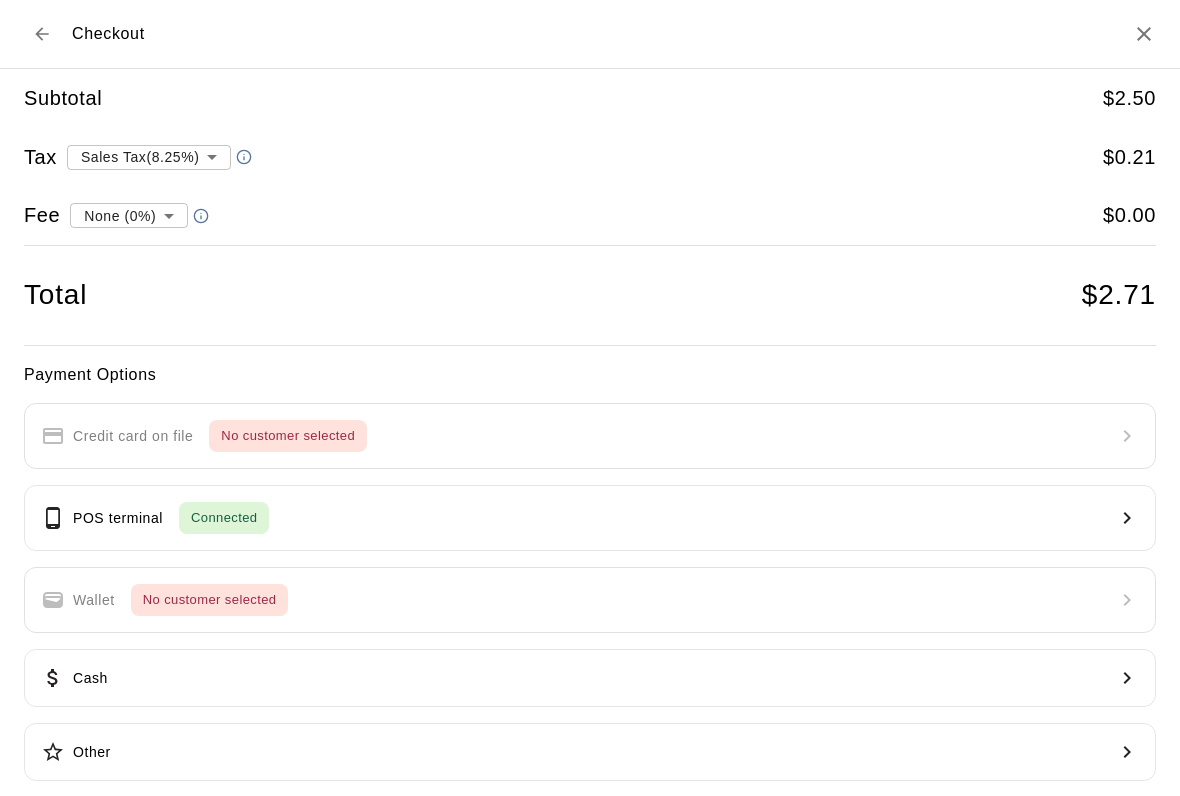 click on "POS terminal" at bounding box center [118, 518] 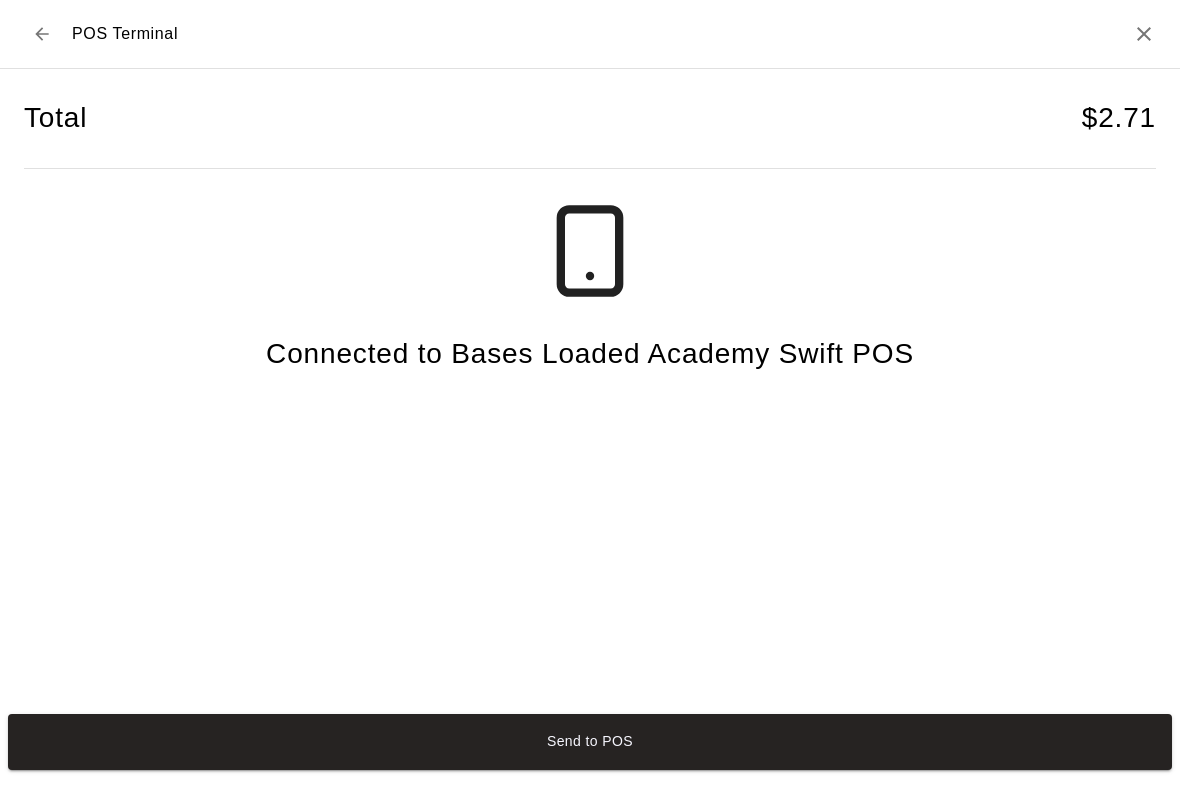 click on "Send to POS" at bounding box center [590, 742] 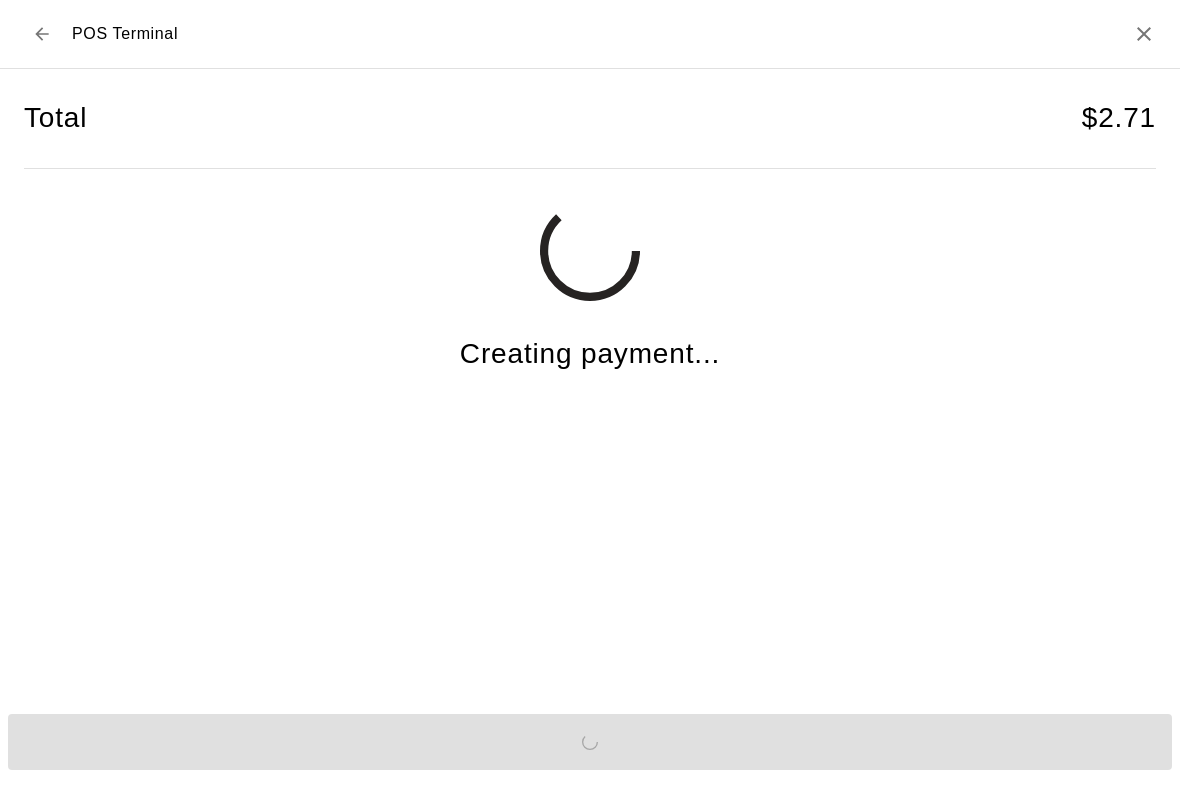 click on "Send to POS" at bounding box center (590, 742) 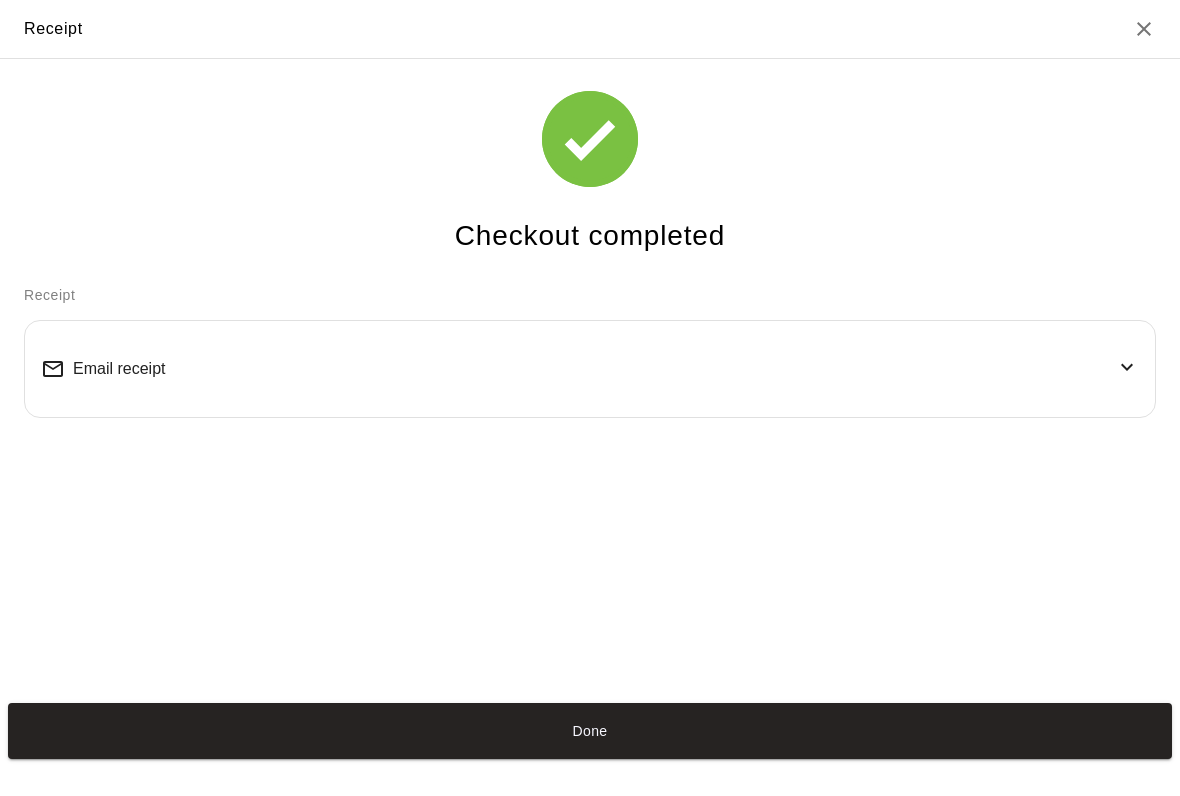 click on "Done" at bounding box center [590, 731] 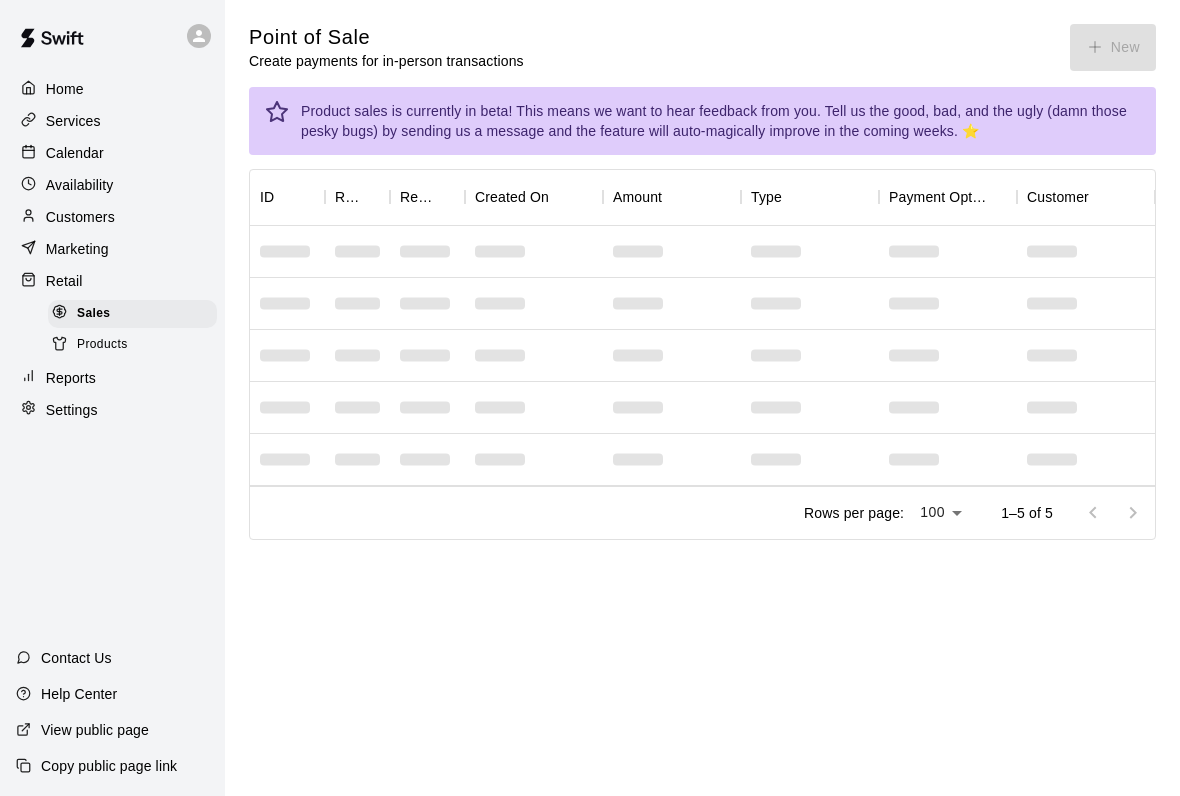 click on "Sales" at bounding box center (93, 314) 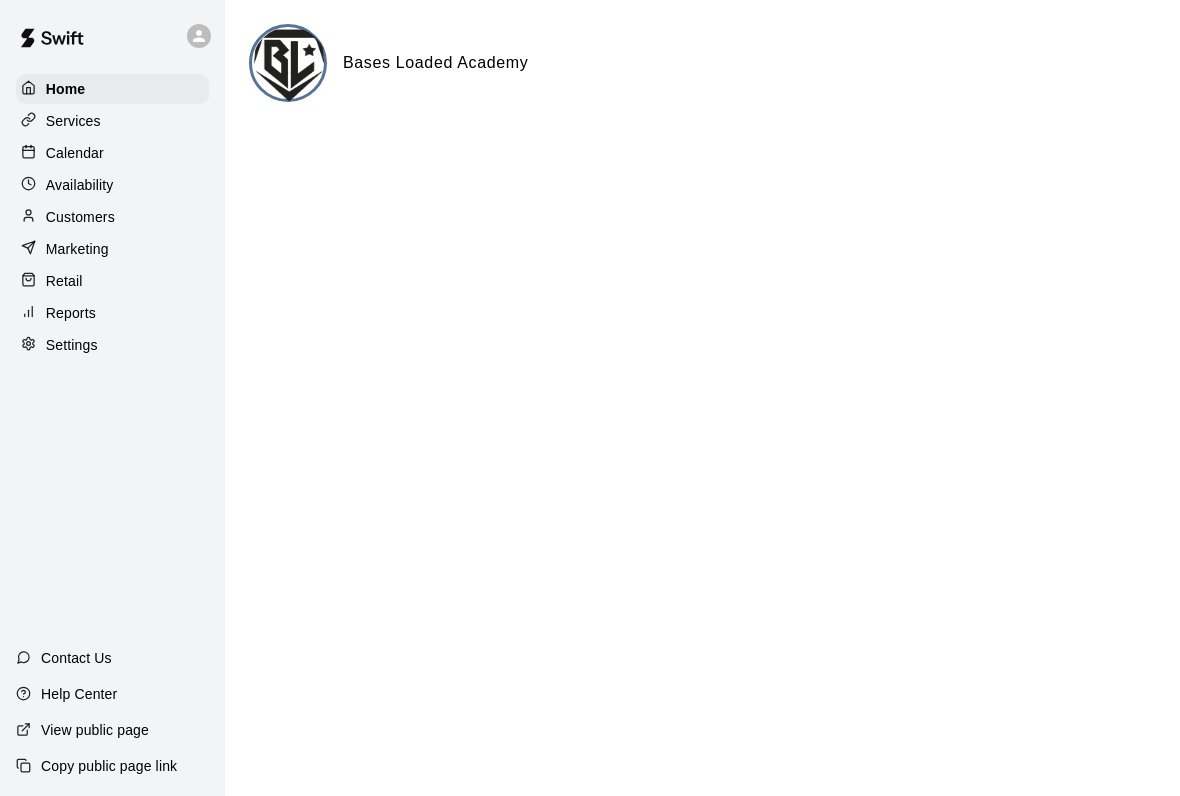 click at bounding box center [33, 121] 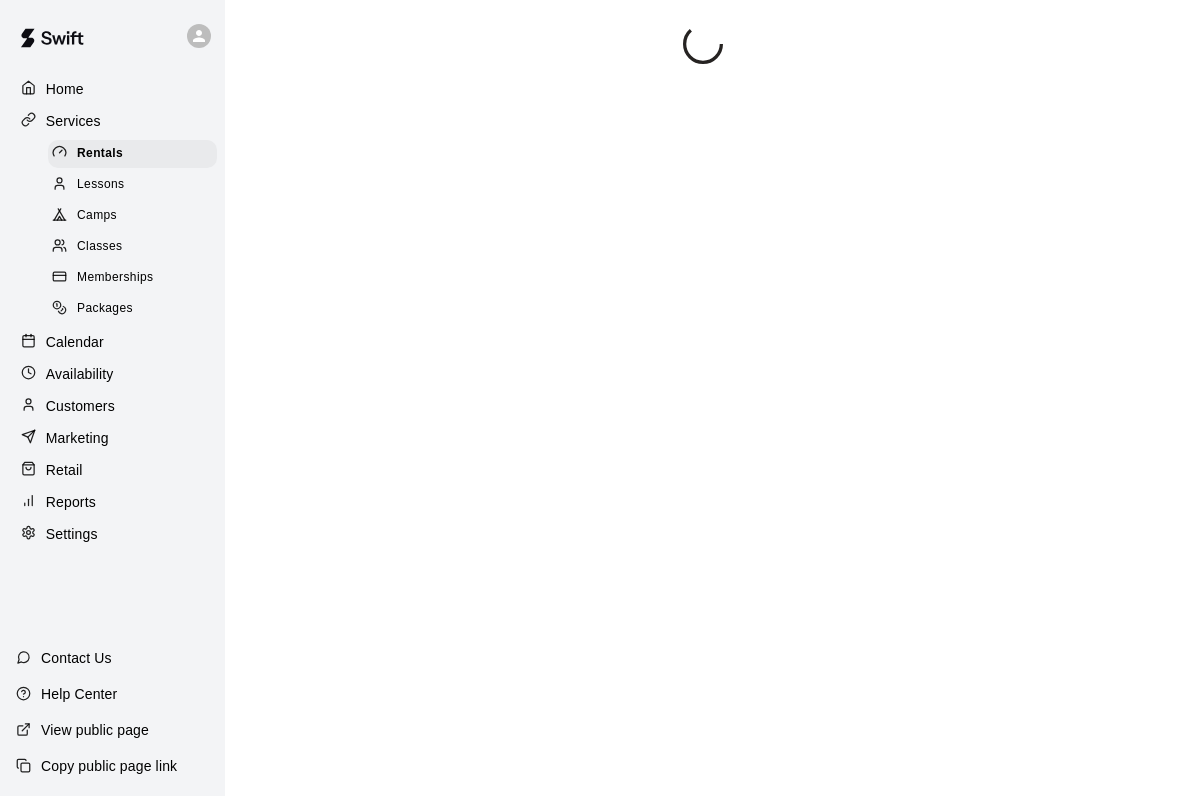 click on "Services" at bounding box center [73, 121] 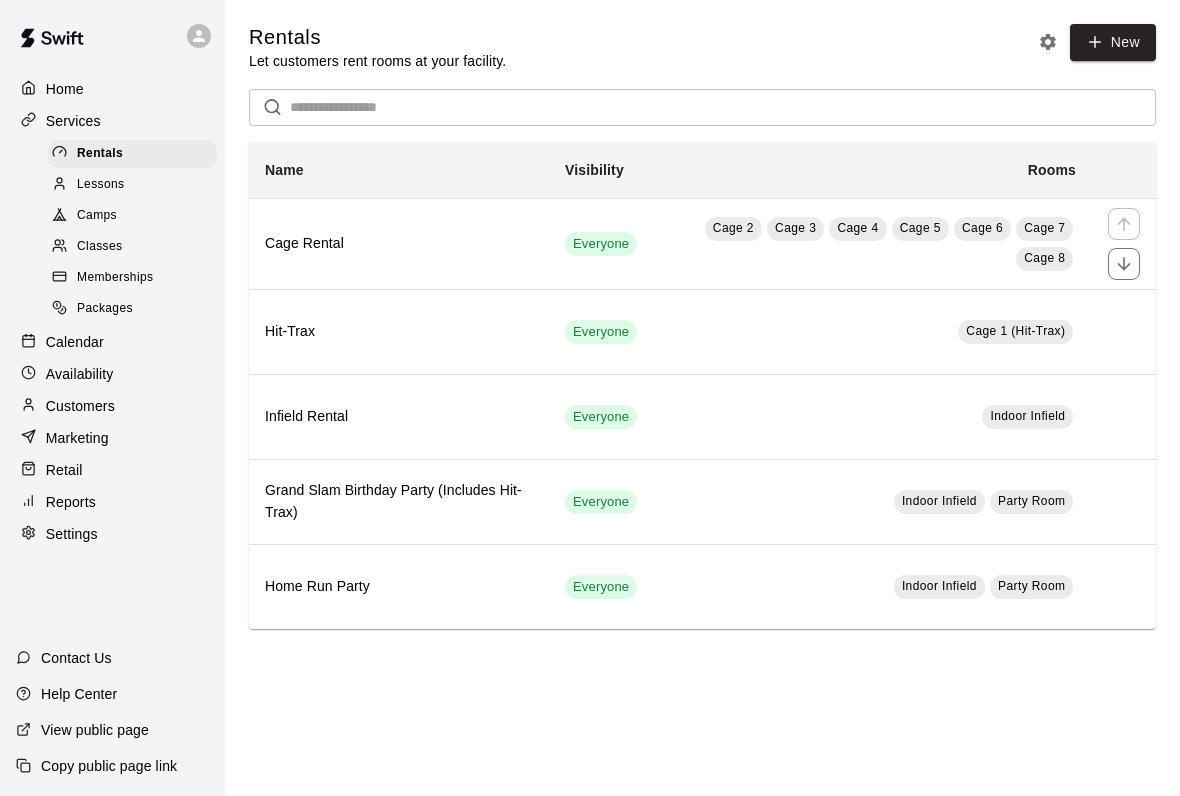 click on "Cage Rental" at bounding box center (399, 243) 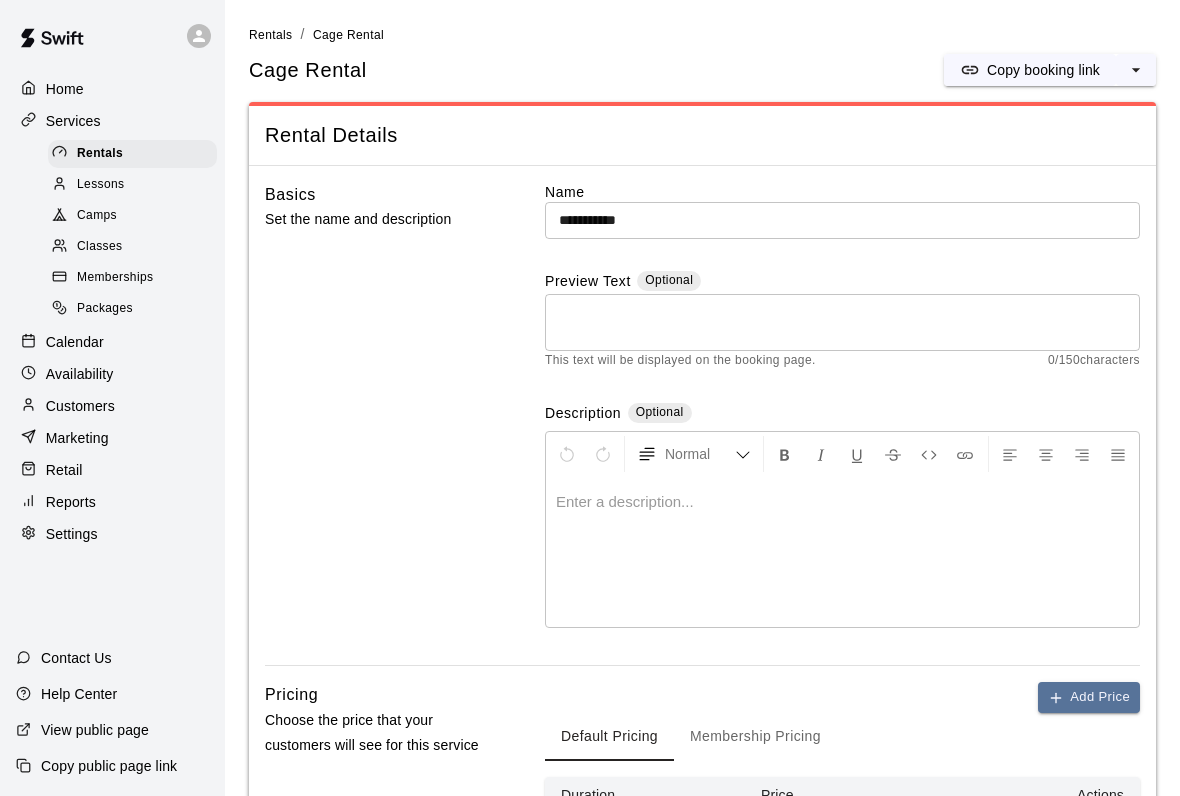 click 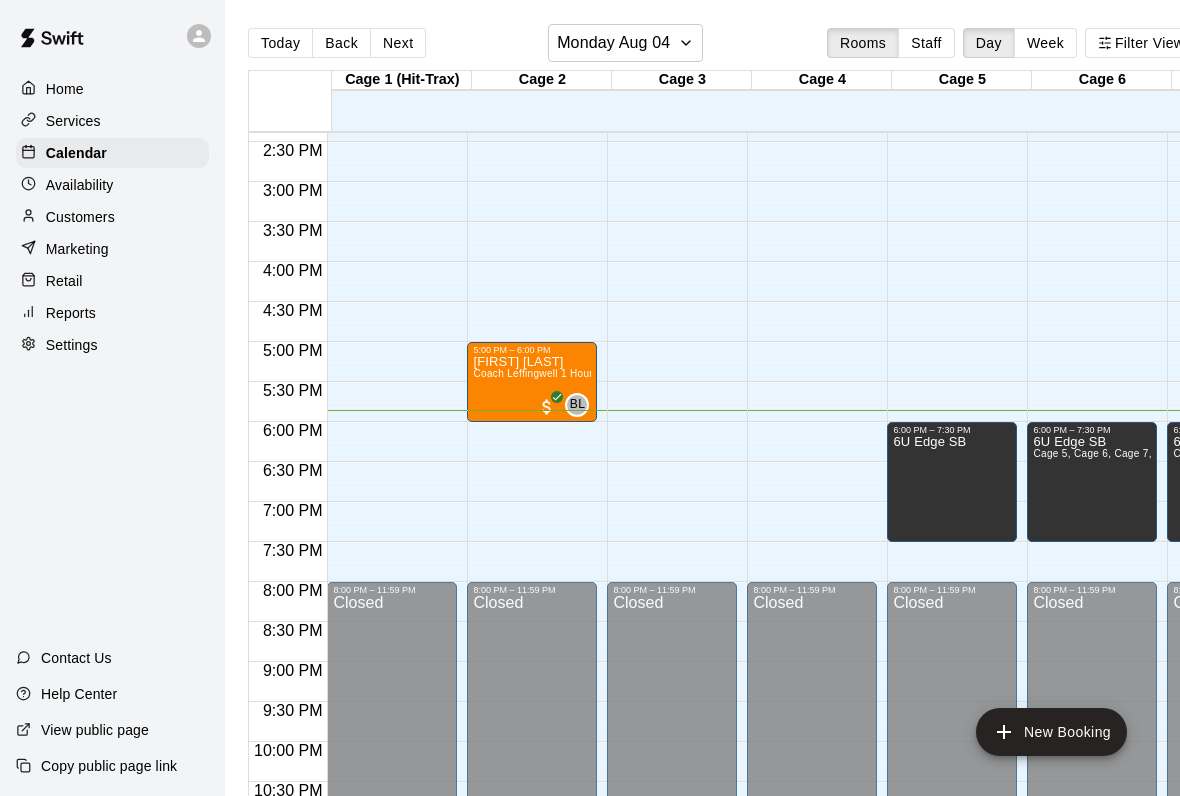 scroll, scrollTop: 1140, scrollLeft: 55, axis: both 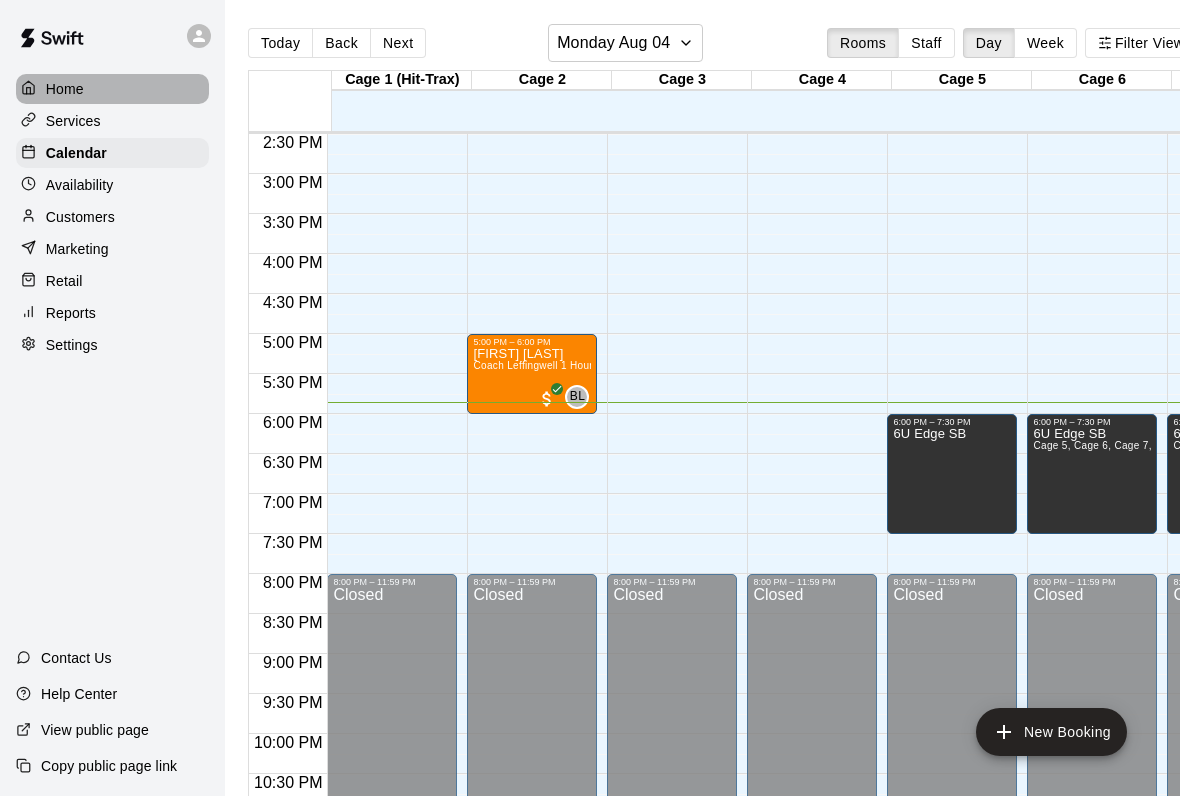 click on "Home" at bounding box center [65, 89] 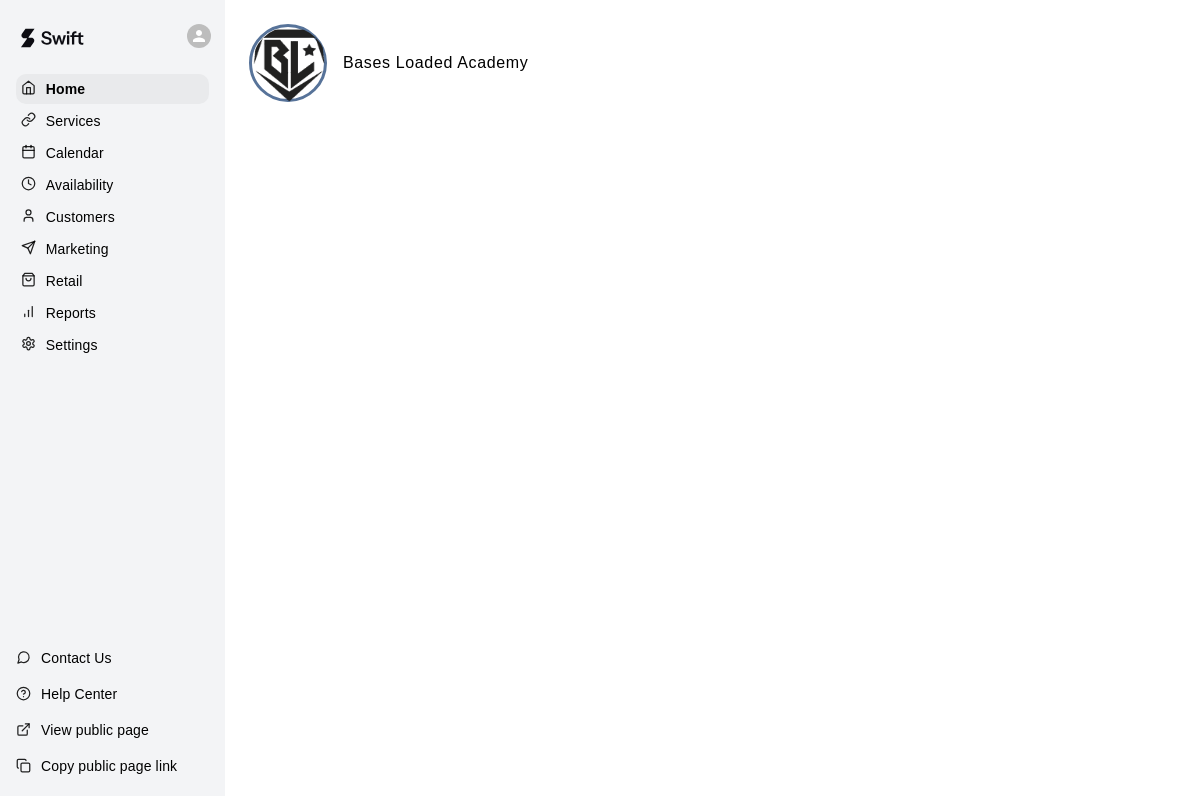 click on "Retail" at bounding box center [64, 281] 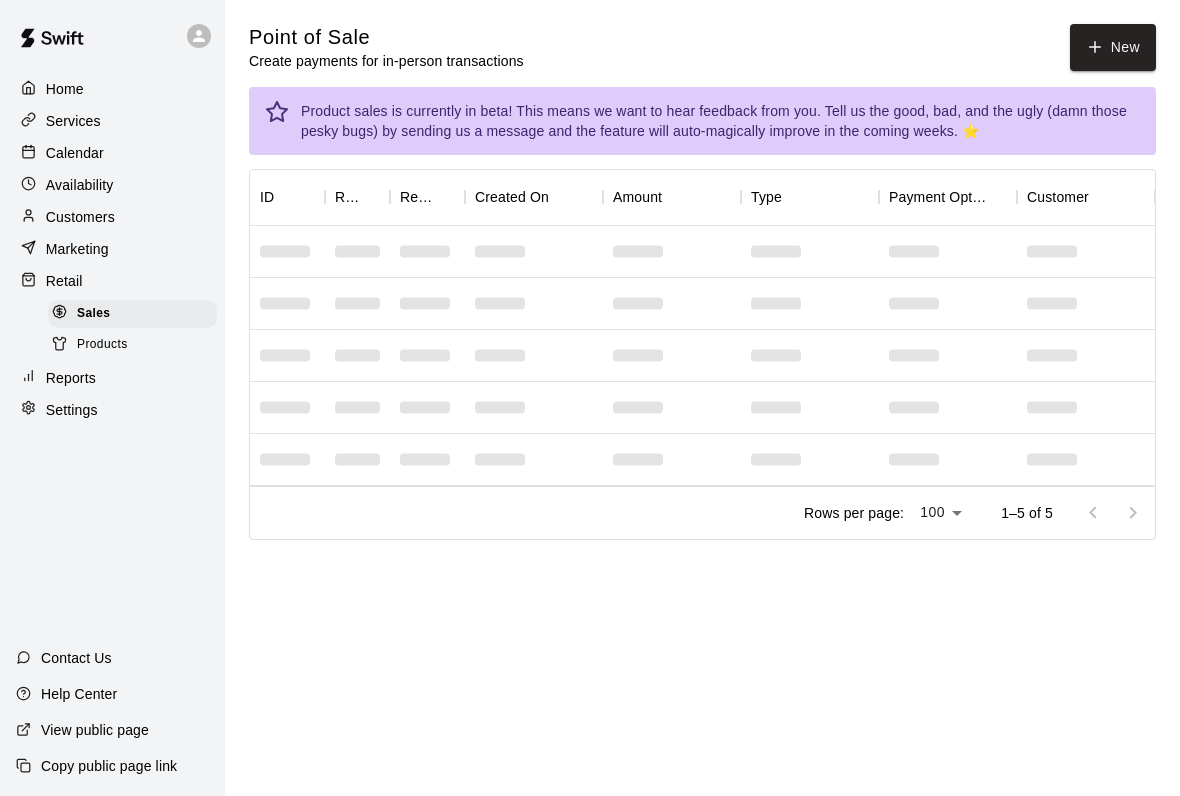 click on "New" at bounding box center [1113, 47] 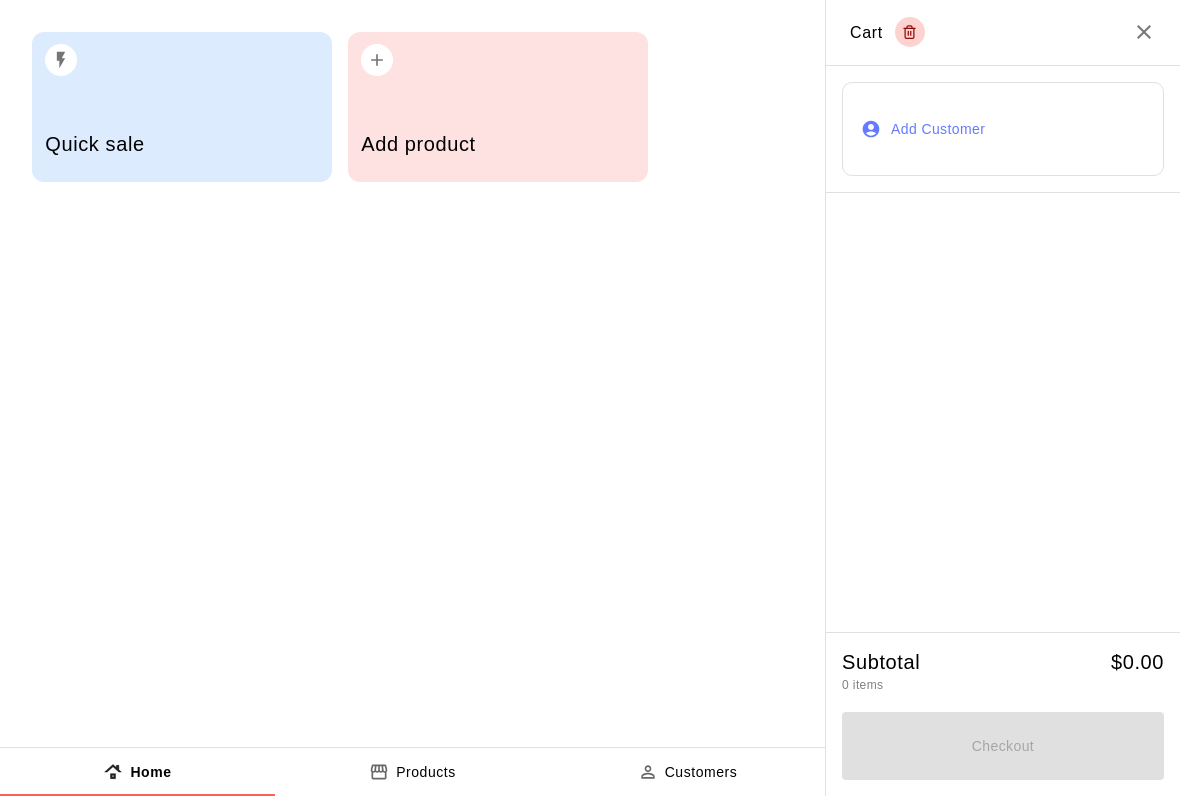 click on "Quick sale" at bounding box center (181, 144) 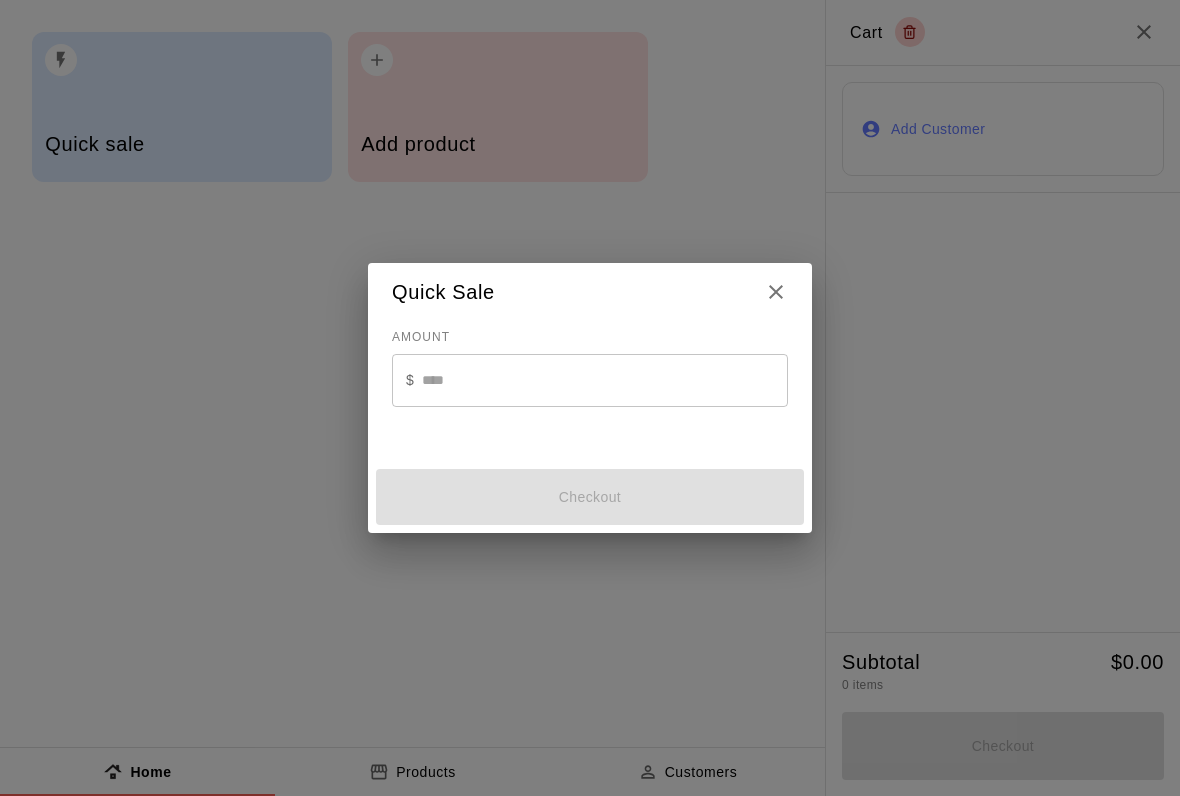 click 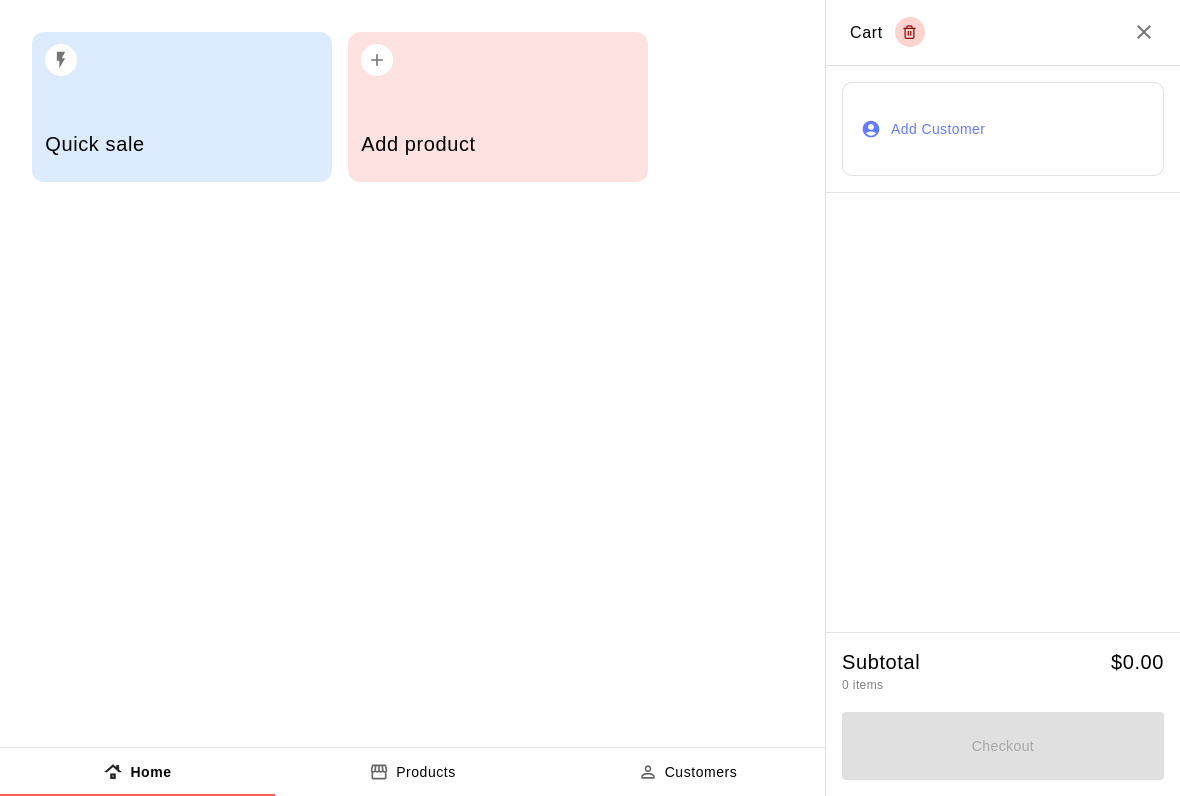 click on "Add product" at bounding box center [497, 144] 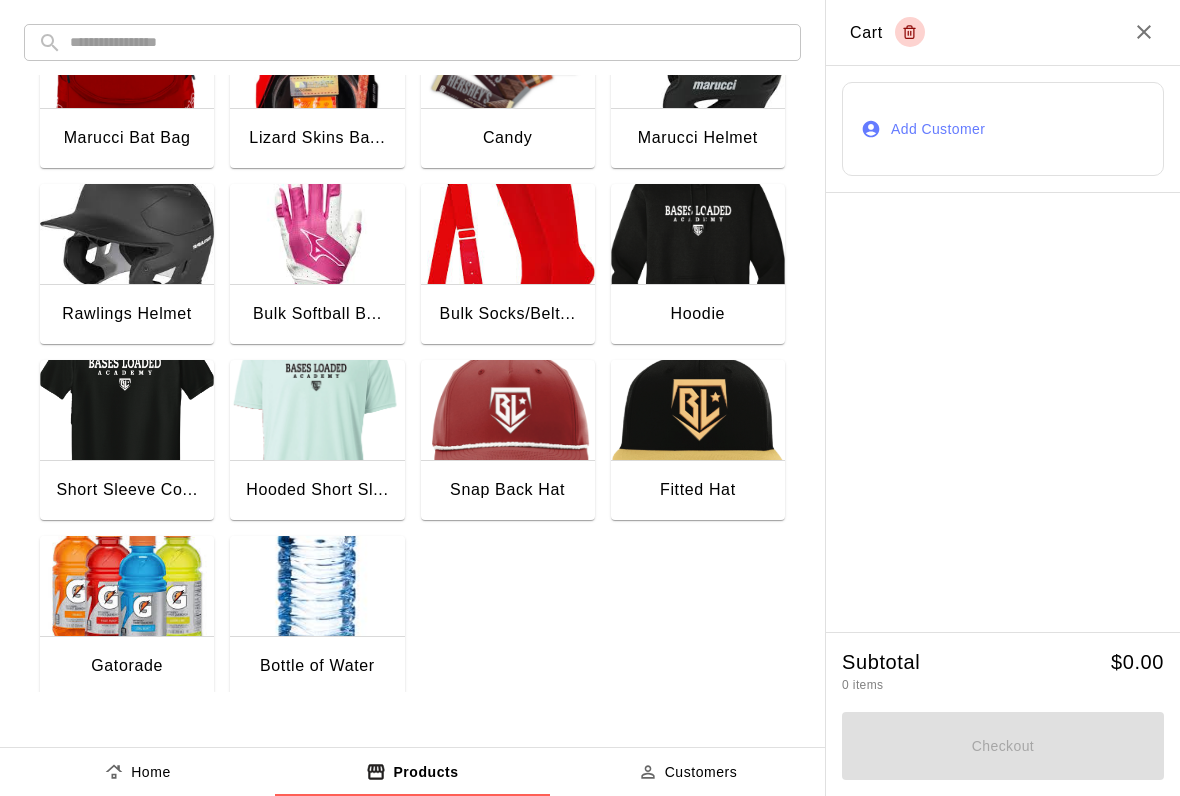 scroll, scrollTop: 257, scrollLeft: 0, axis: vertical 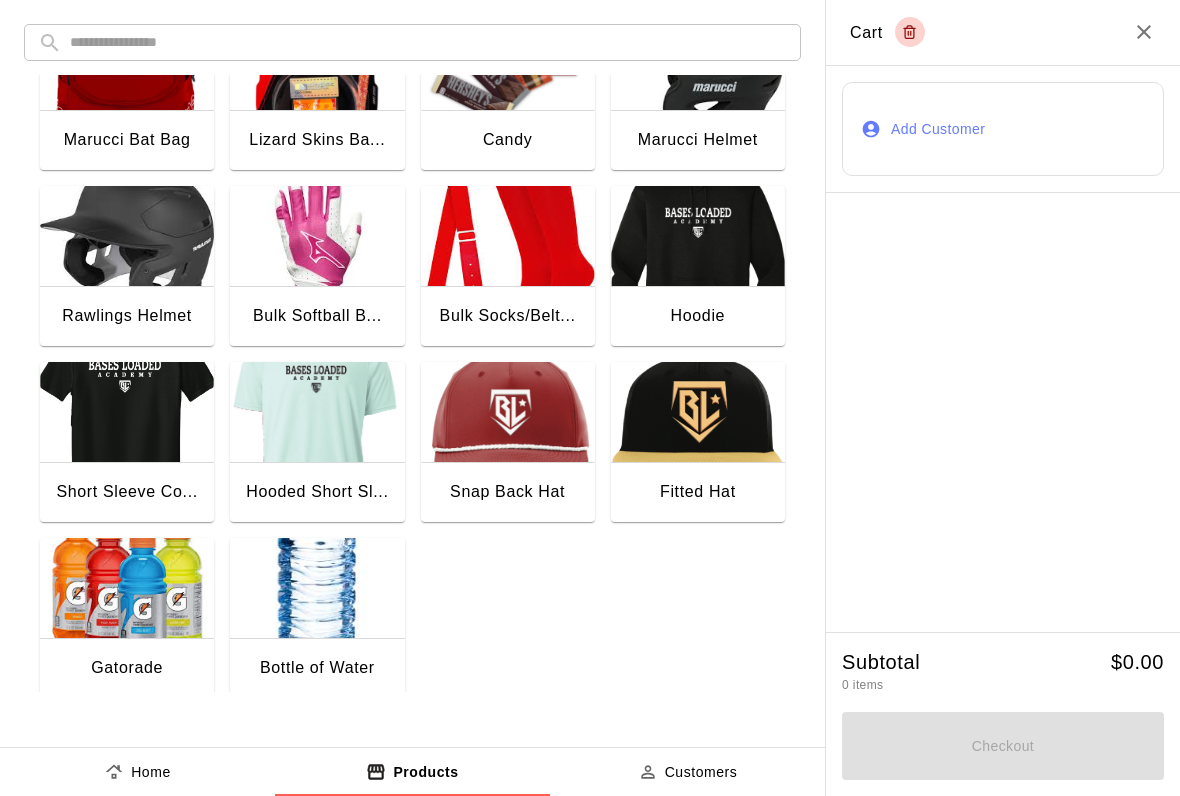 click on "Gatorade" at bounding box center [127, 668] 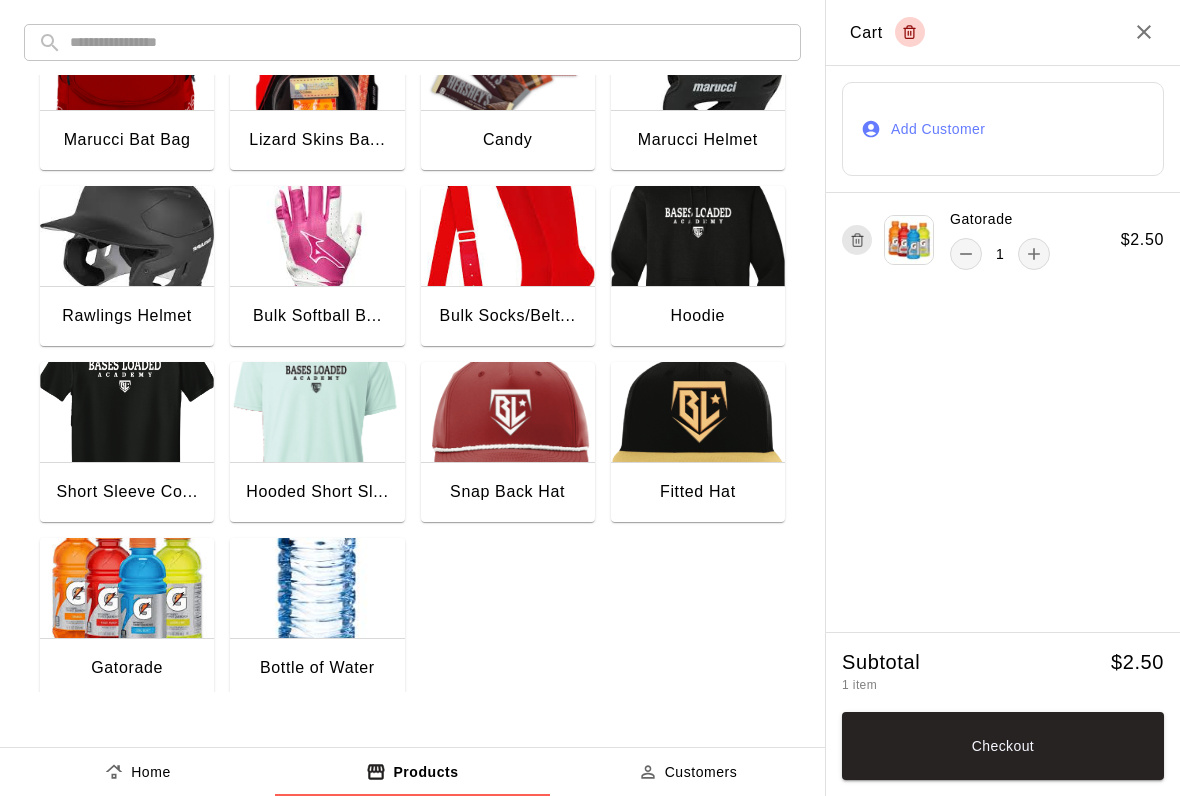 click on "Gatorade" at bounding box center [127, 668] 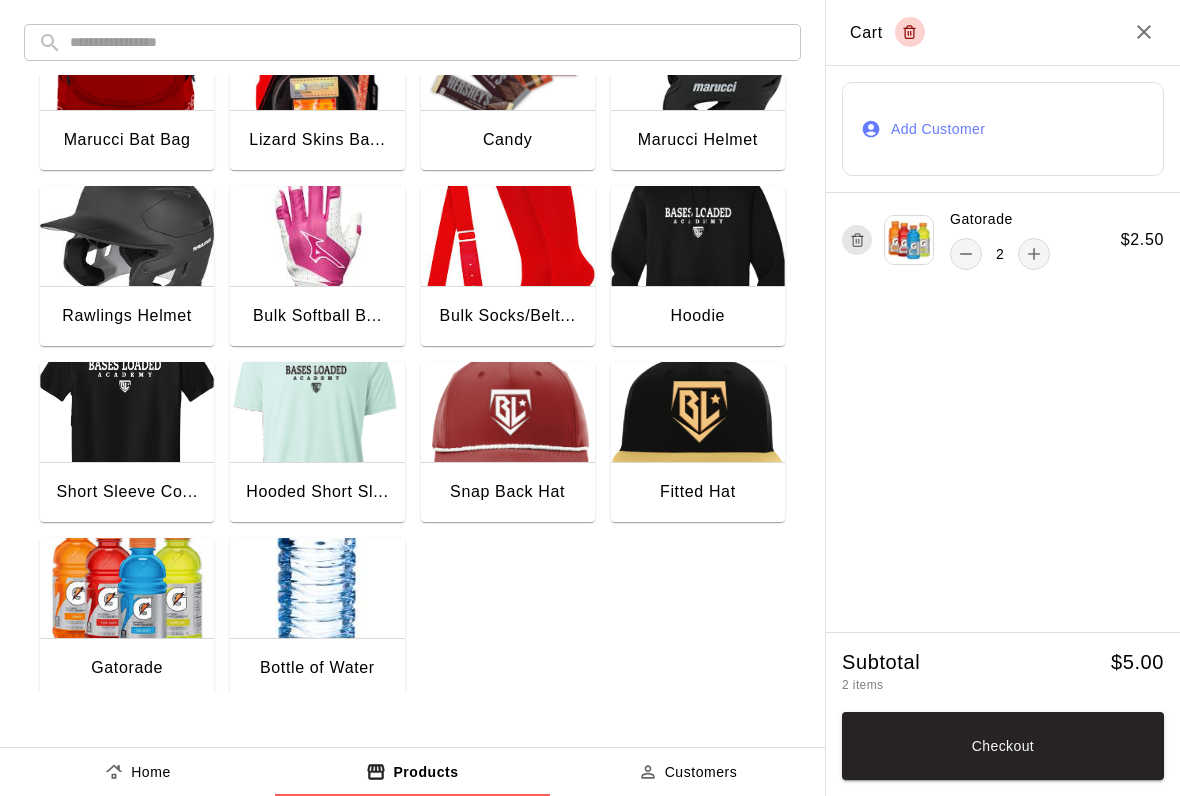 click on "Checkout" at bounding box center [1003, 746] 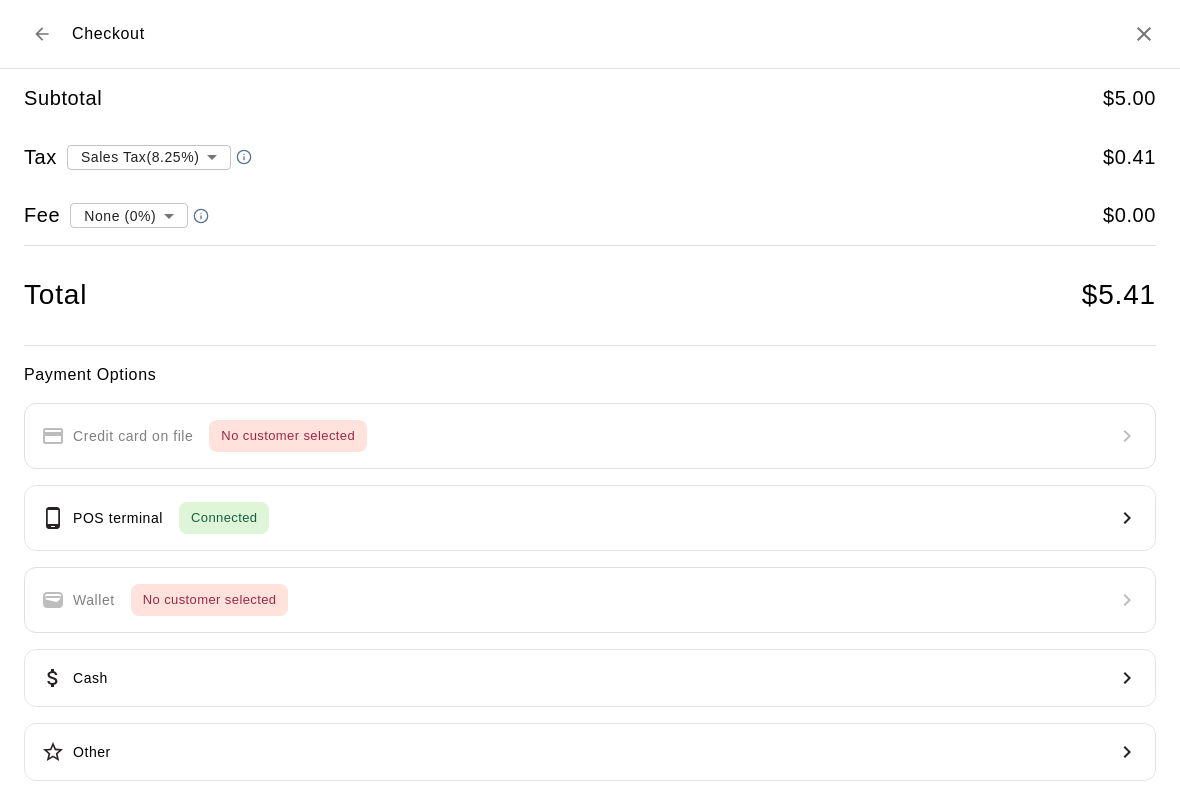 click on "POS terminal Connected" at bounding box center [155, 518] 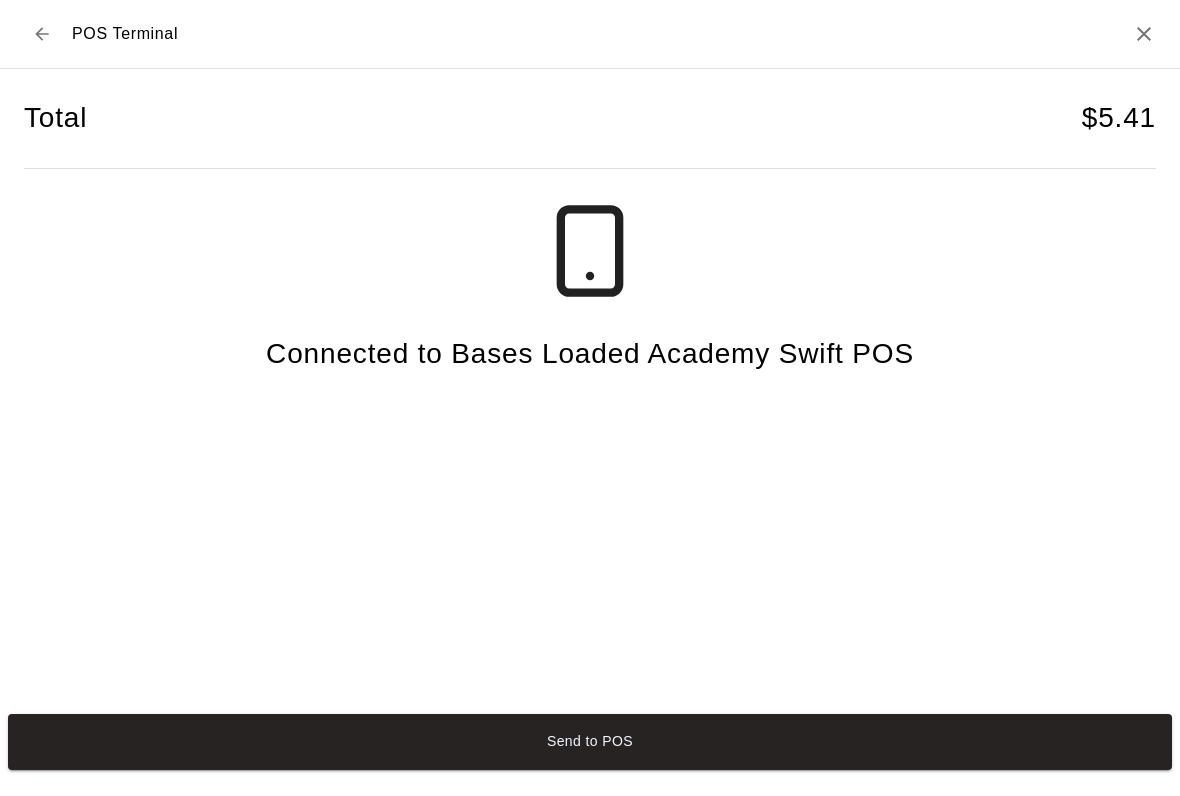 click on "Total $ 5.41 Connected to Bases Loaded Academy Swift POS" at bounding box center [590, 387] 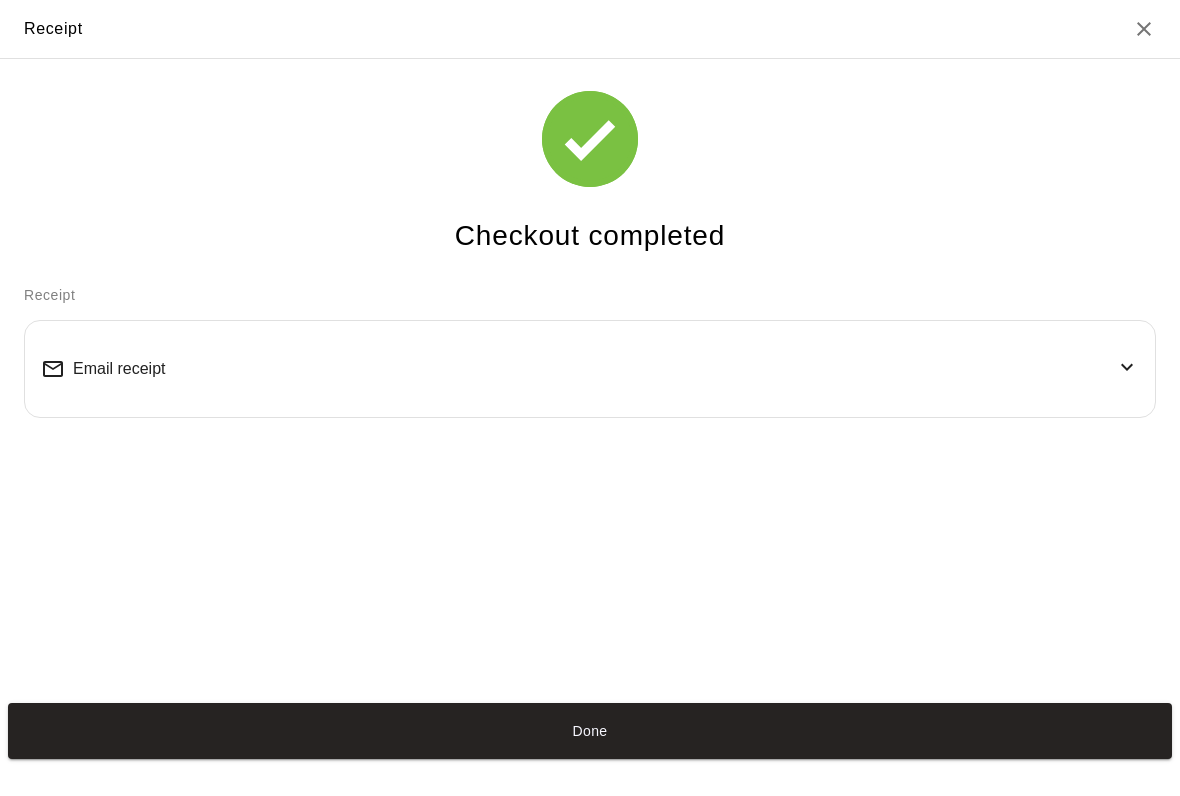 click on "Done" at bounding box center (590, 731) 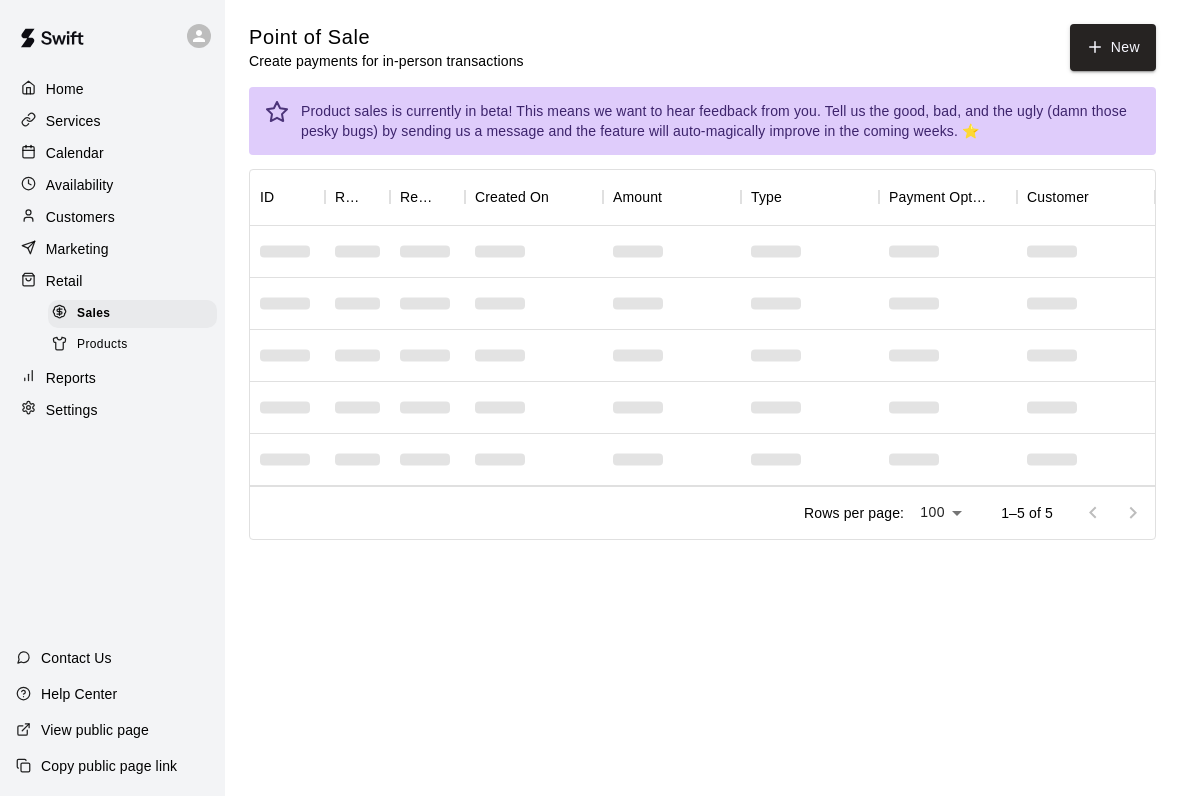 click on "New" at bounding box center (1113, 47) 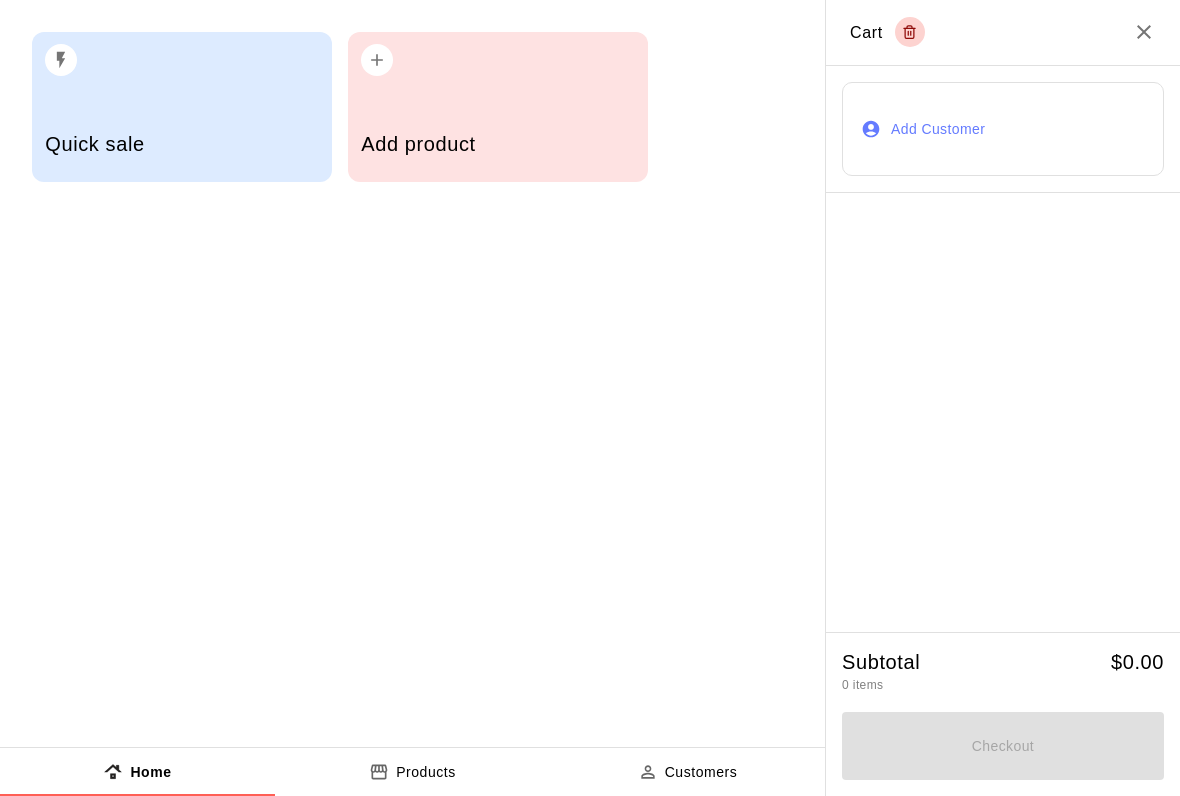 click on "Add product" at bounding box center [498, 107] 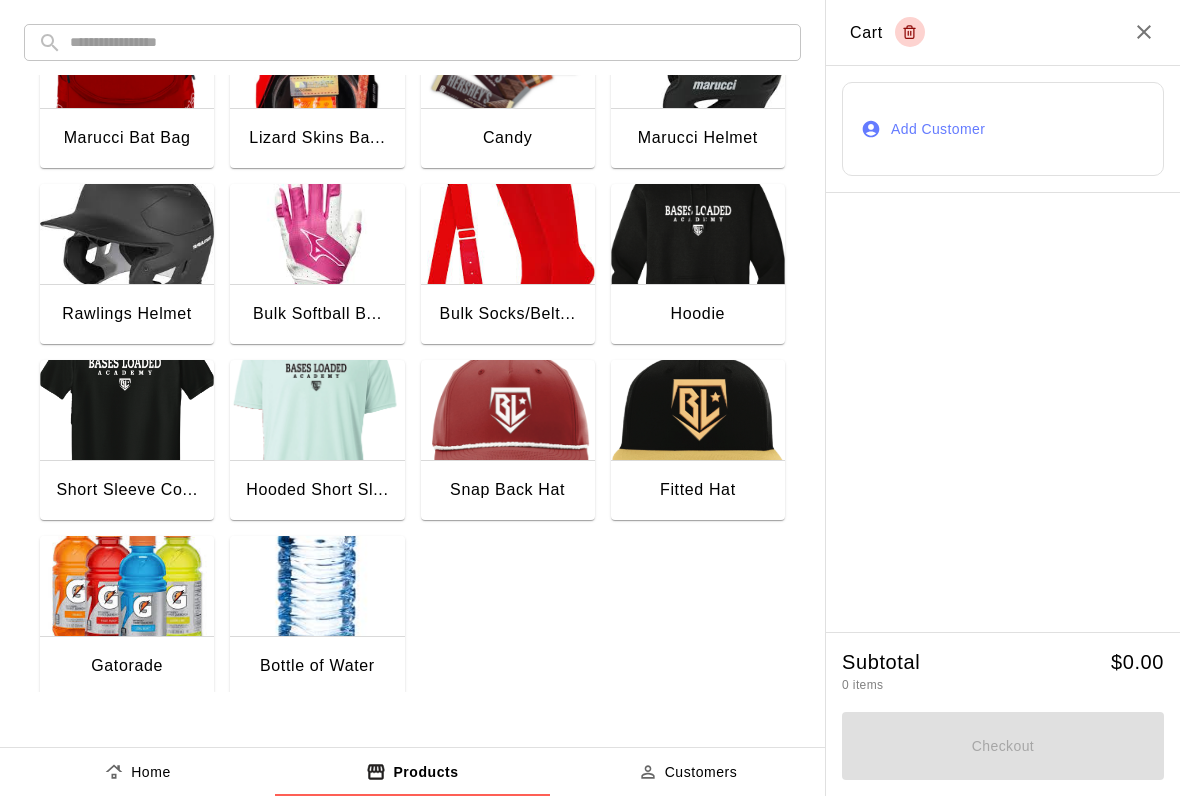 scroll, scrollTop: 257, scrollLeft: 0, axis: vertical 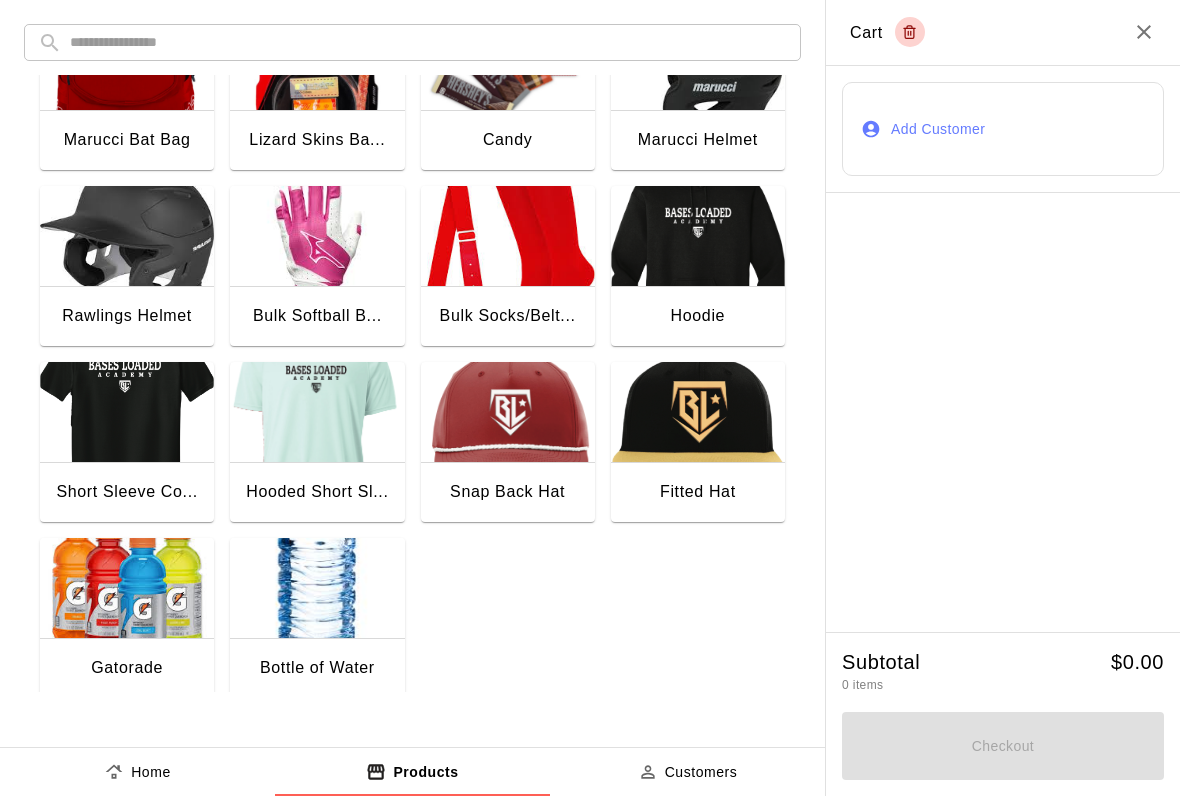 click at bounding box center [127, 588] 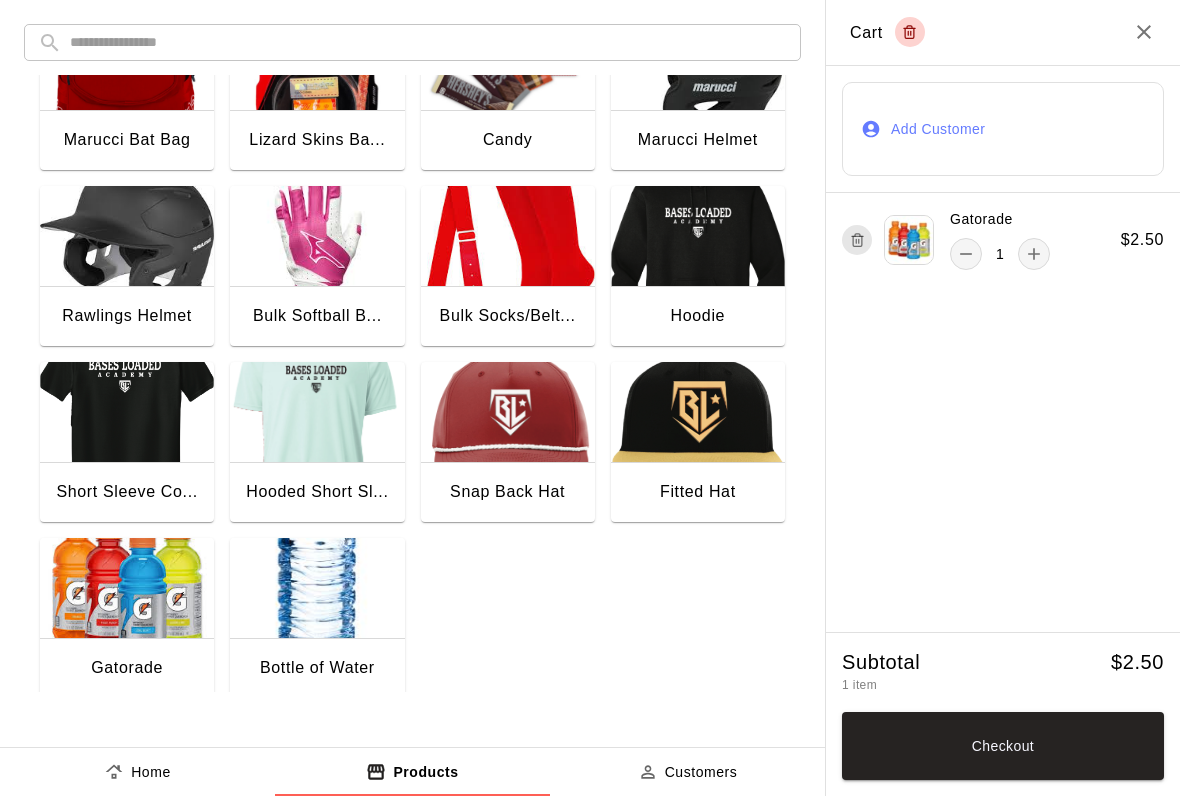 click on "Checkout" at bounding box center [1003, 746] 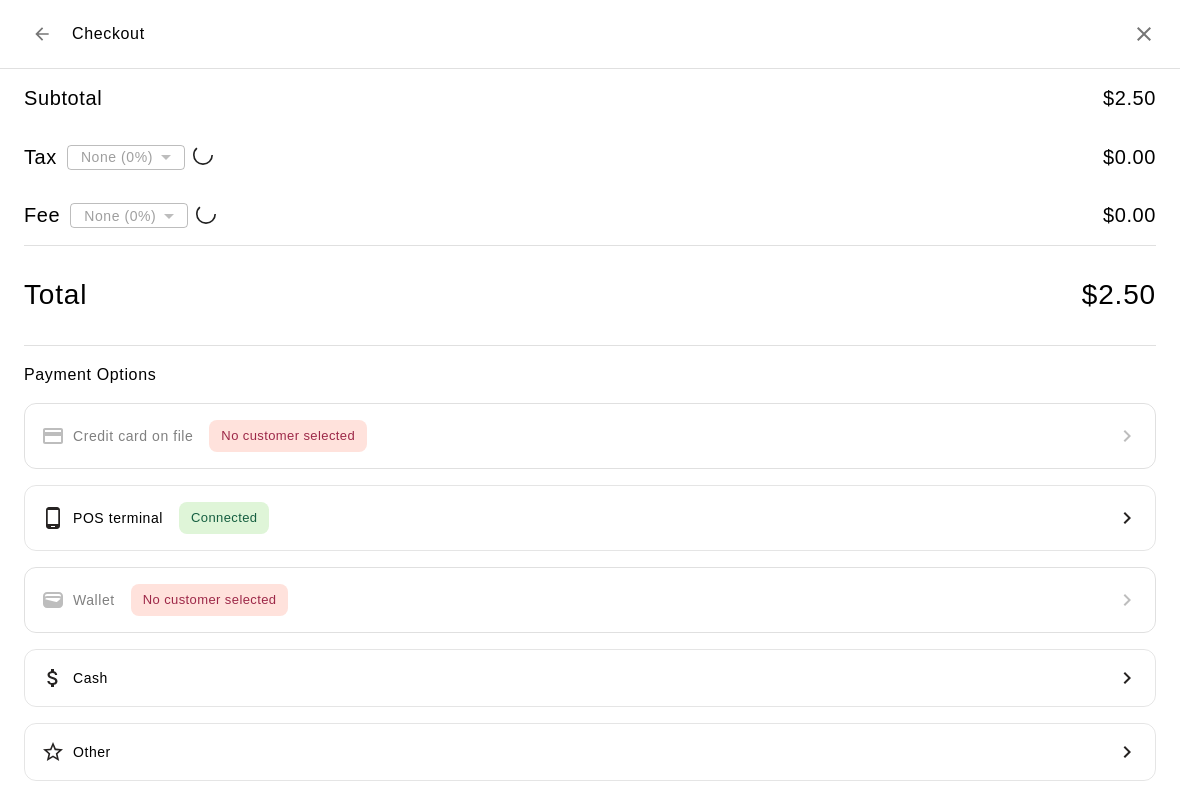 type on "**********" 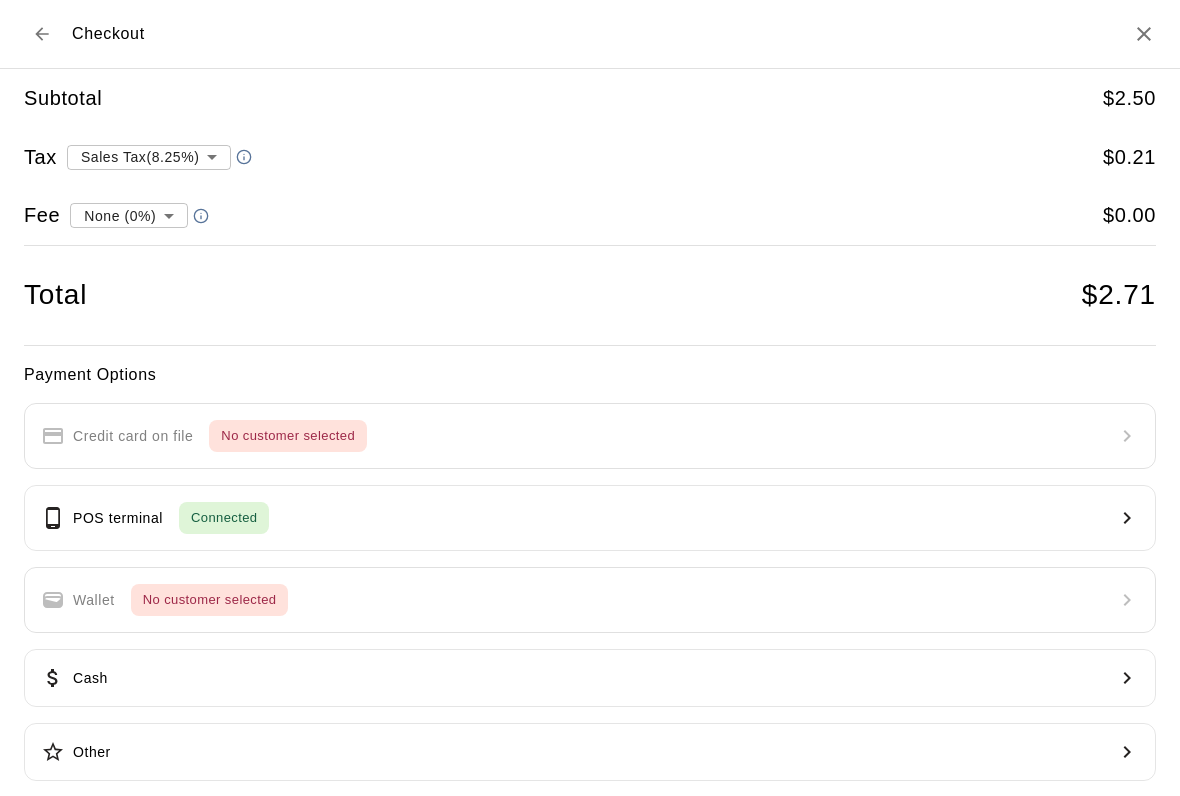 click on "POS terminal Connected" at bounding box center [590, 518] 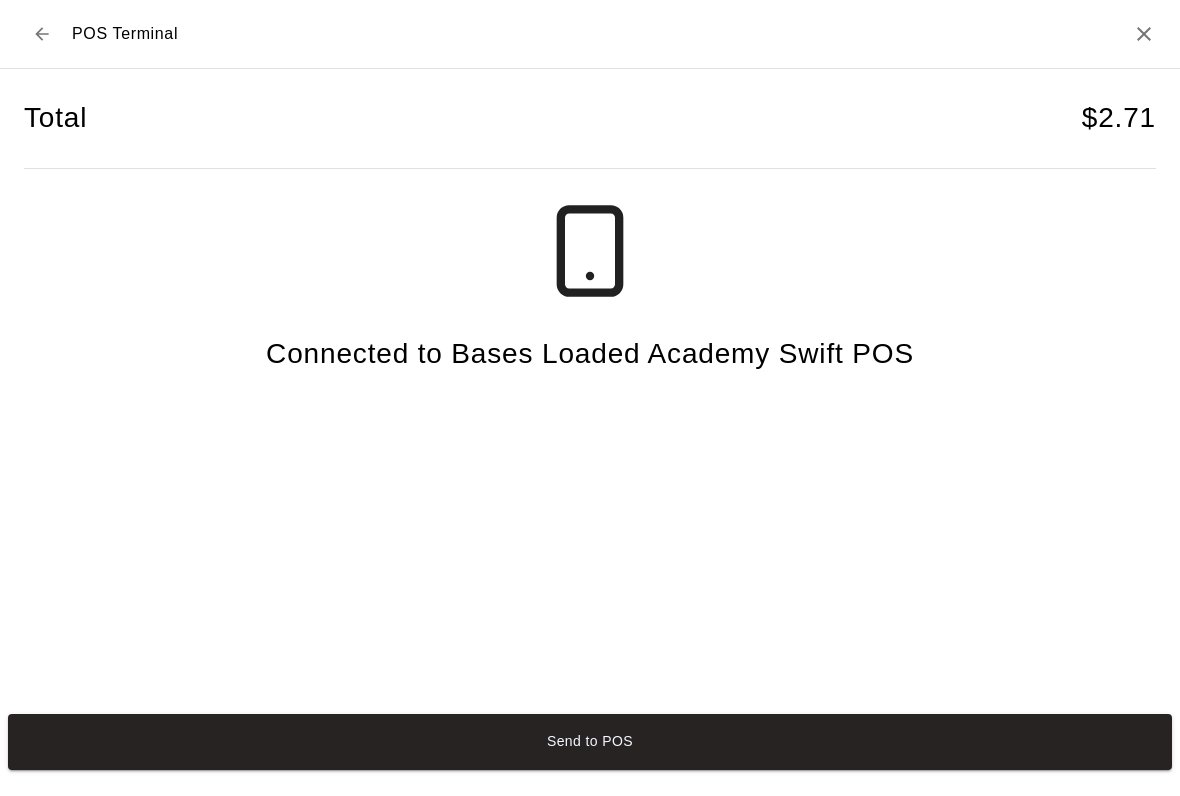 click on "Send to POS" at bounding box center [590, 742] 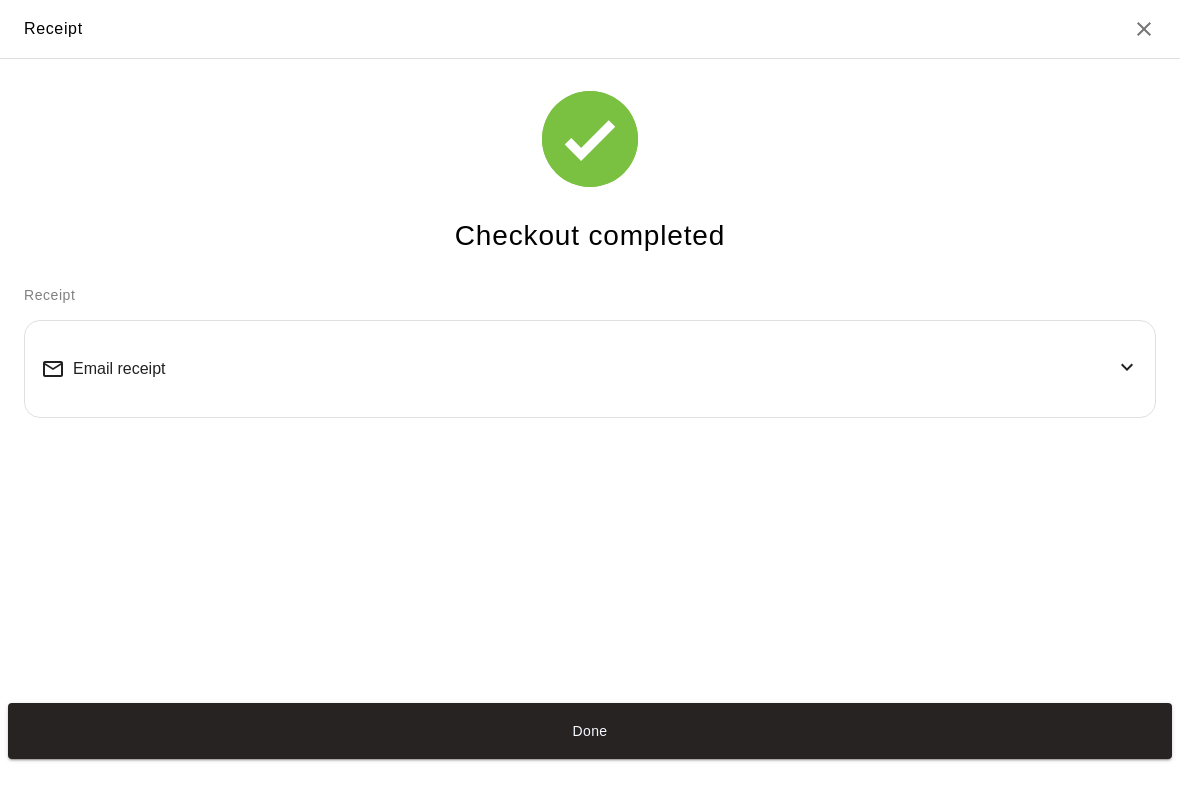 click on "Done" at bounding box center [590, 731] 